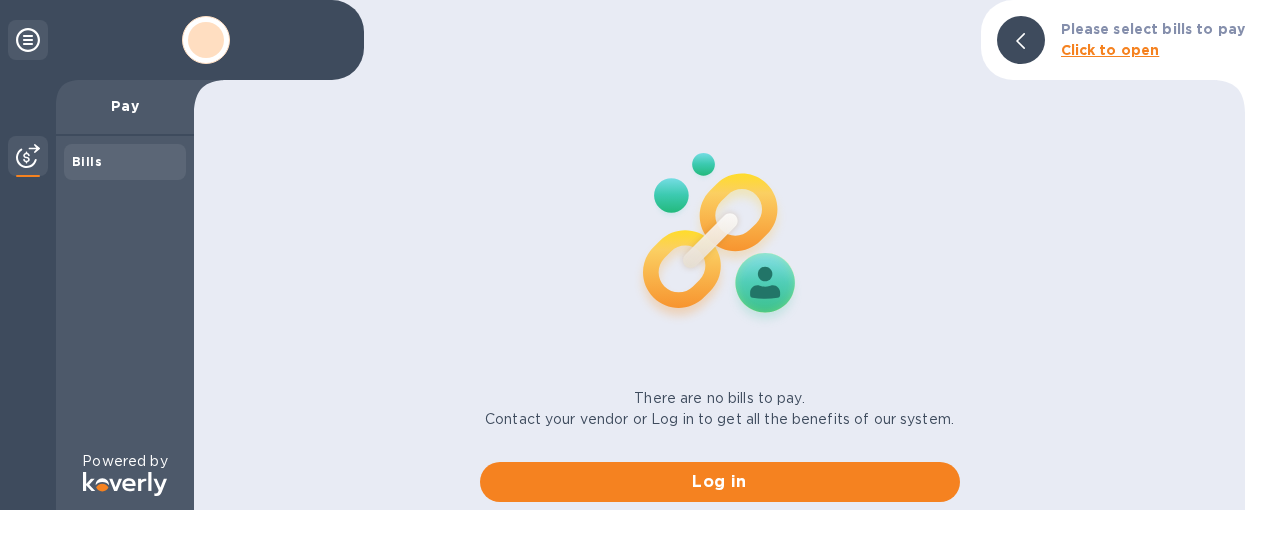 scroll, scrollTop: 0, scrollLeft: 0, axis: both 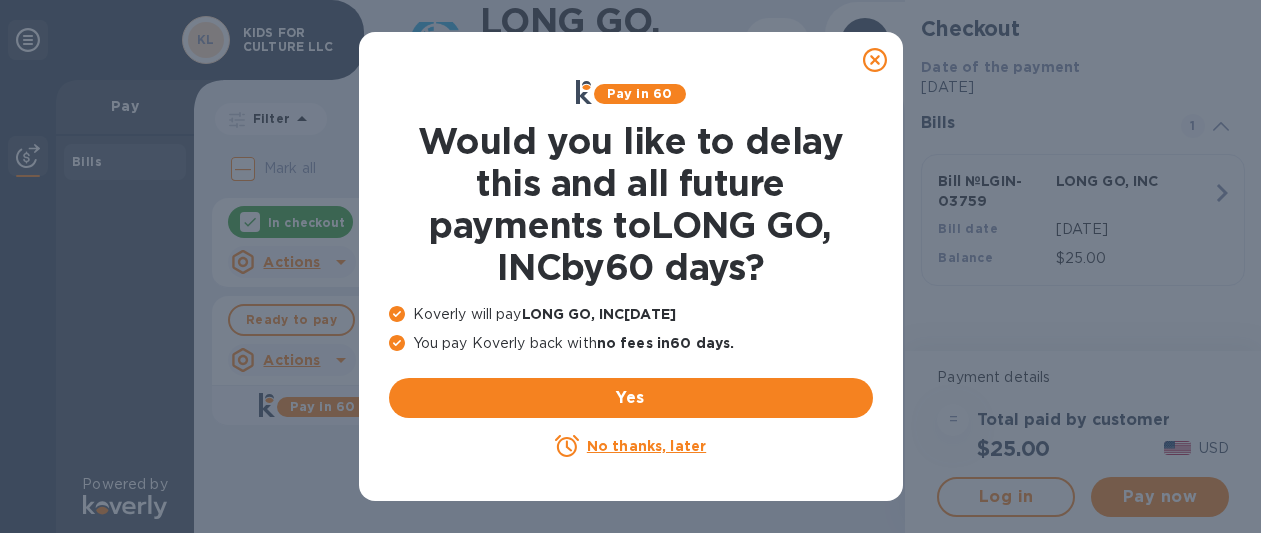 click 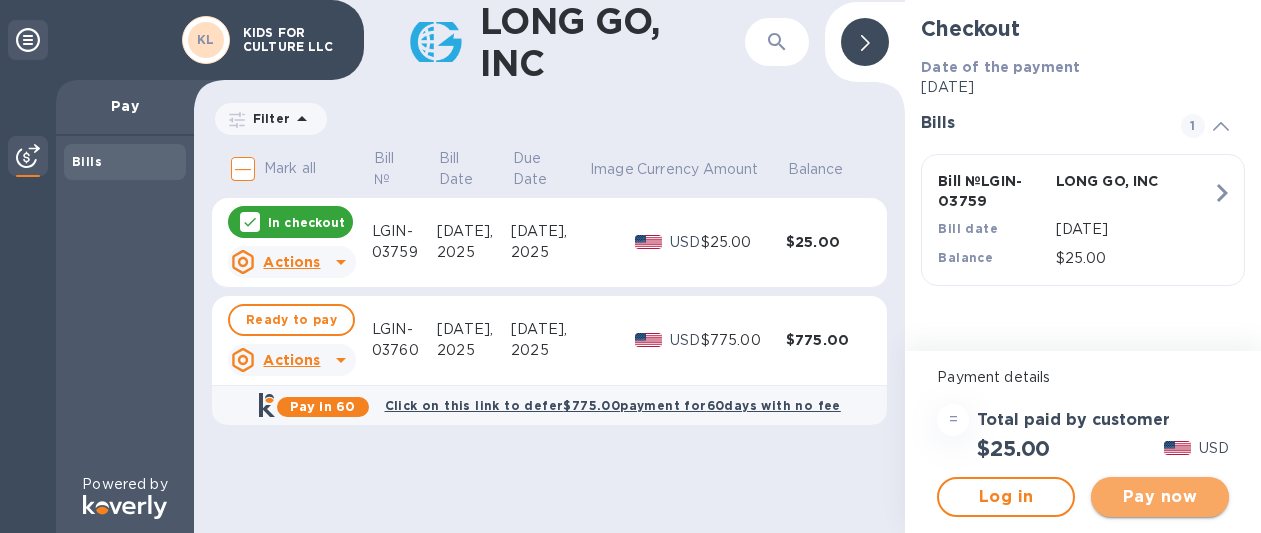 click on "Pay now" at bounding box center (1160, 497) 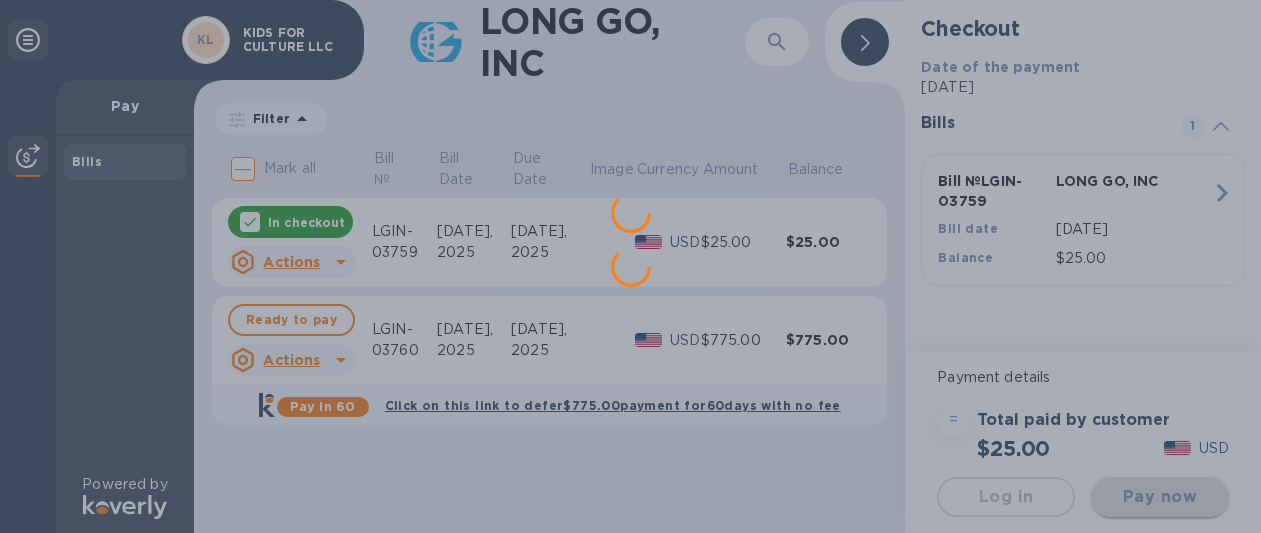 scroll, scrollTop: 0, scrollLeft: 0, axis: both 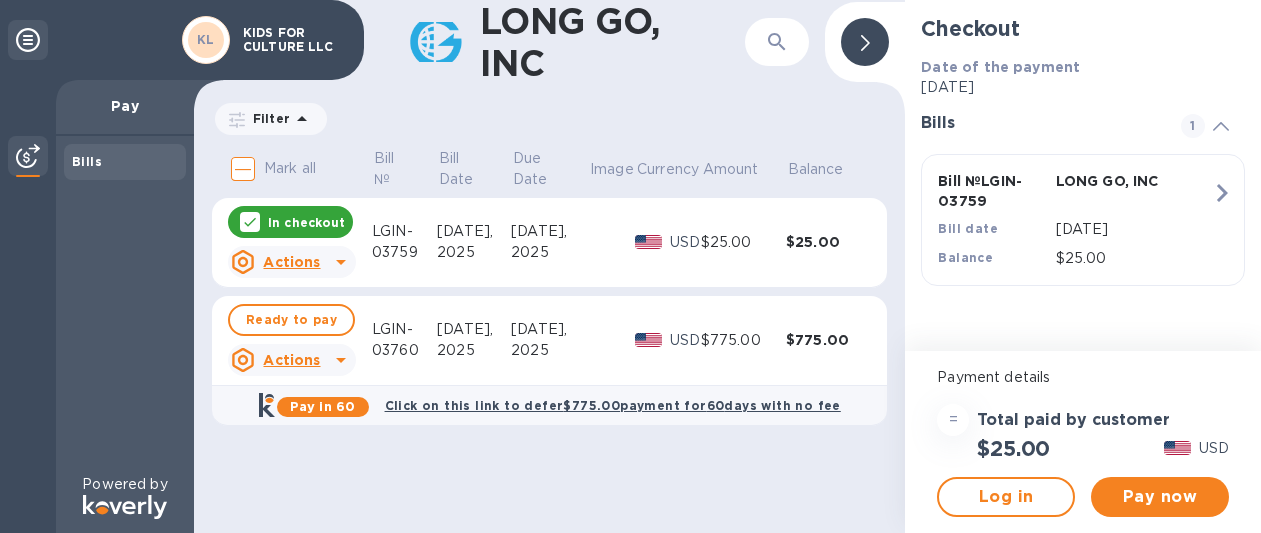 click on "$775.00" at bounding box center [743, 340] 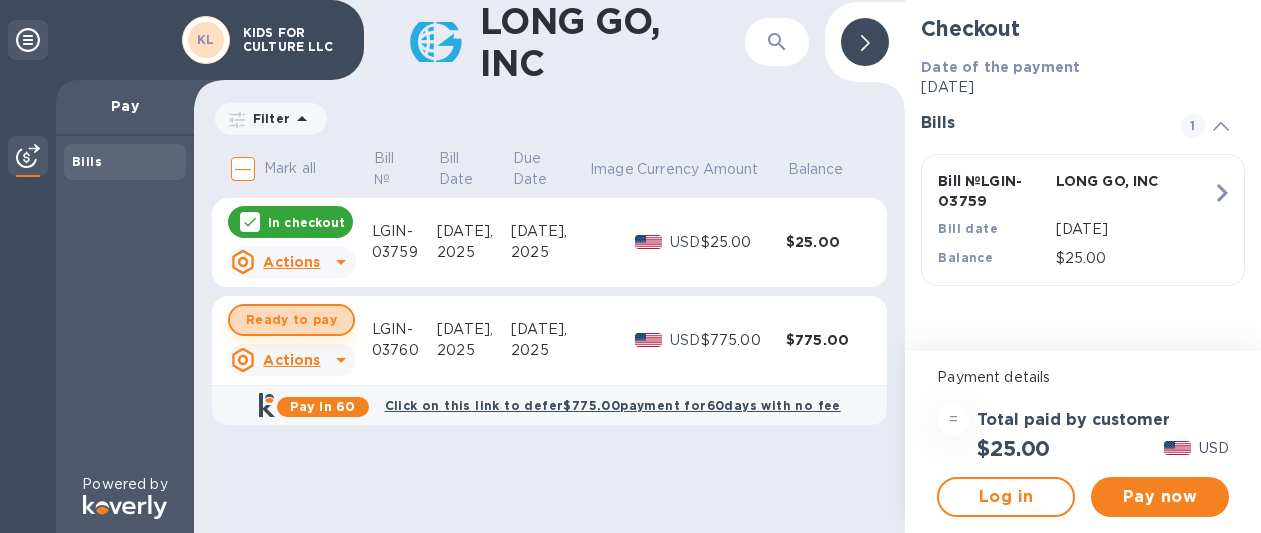 click on "Ready to pay" at bounding box center [291, 320] 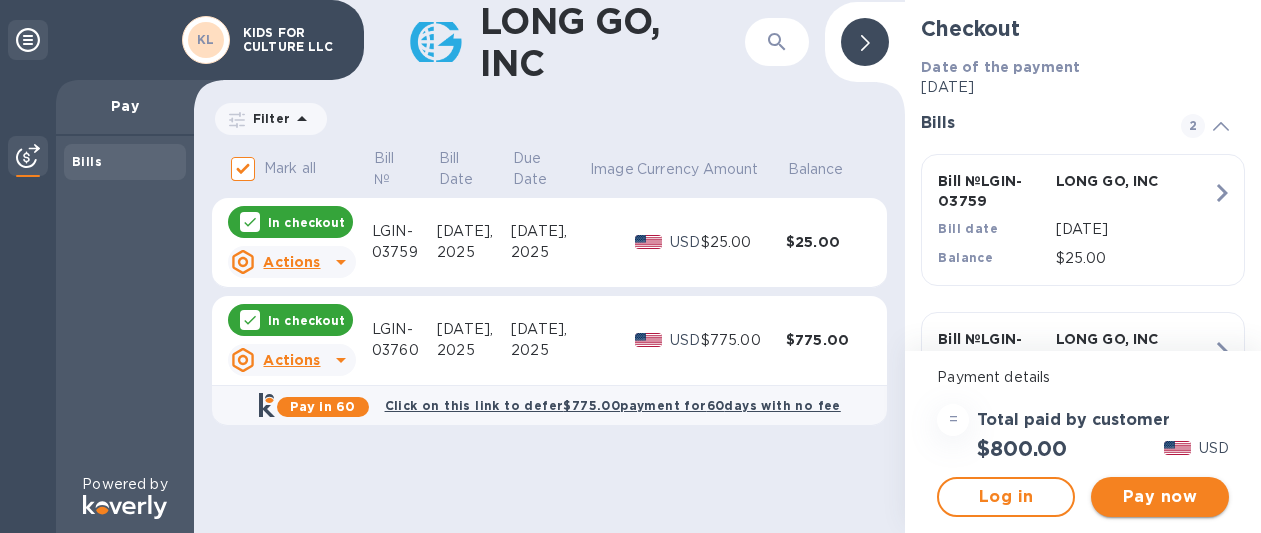 click on "Pay now" at bounding box center [1160, 497] 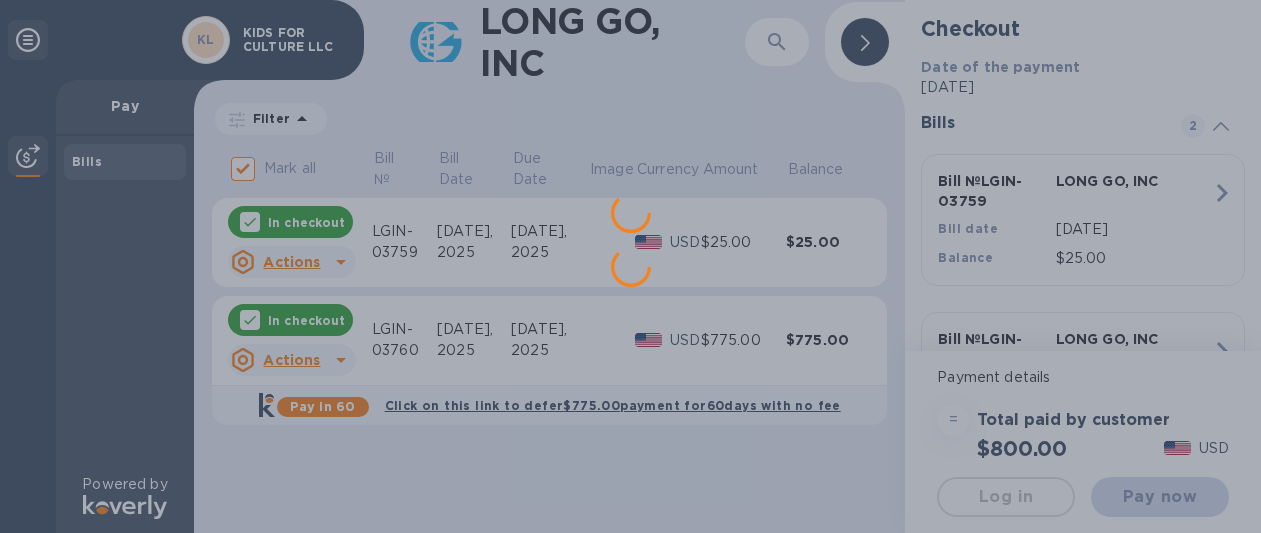 scroll, scrollTop: 0, scrollLeft: 0, axis: both 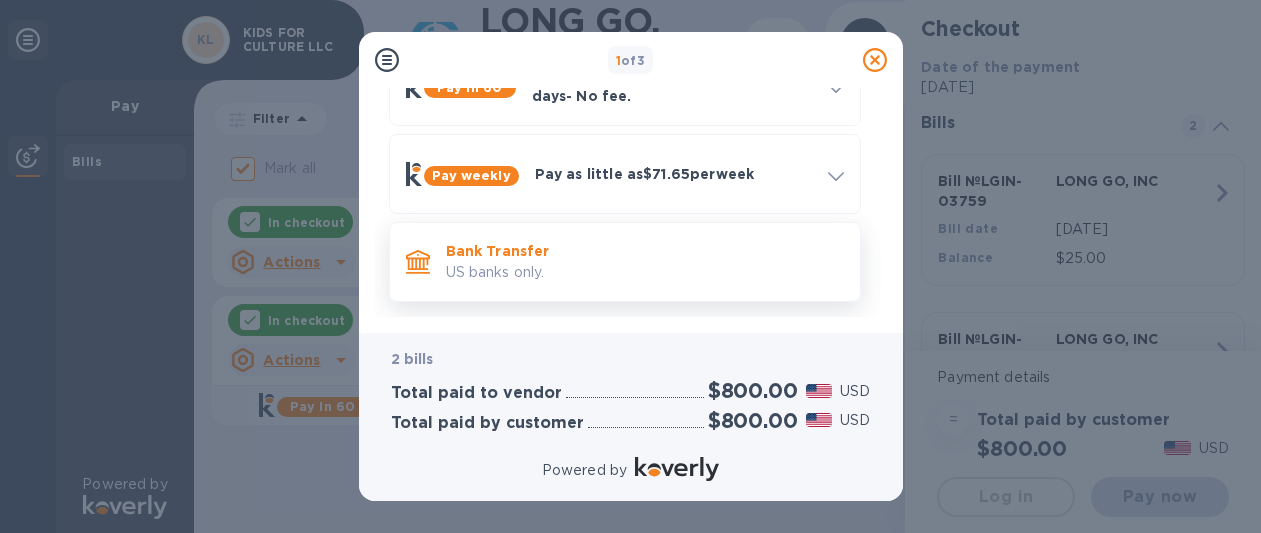 click on "US banks only." at bounding box center [645, 272] 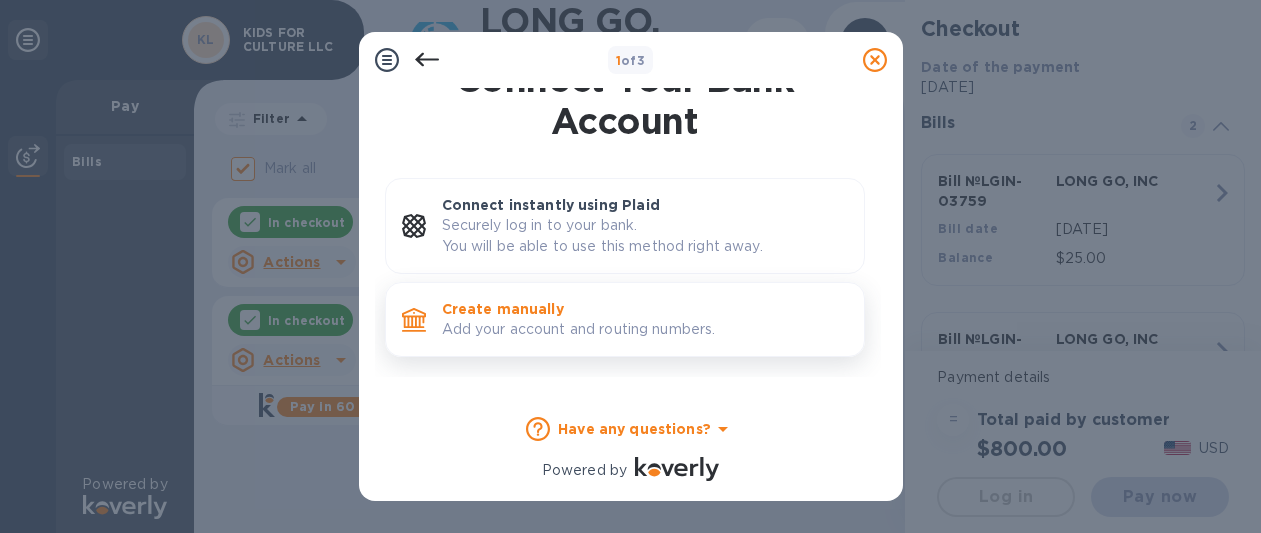 click on "Create manually" at bounding box center (645, 309) 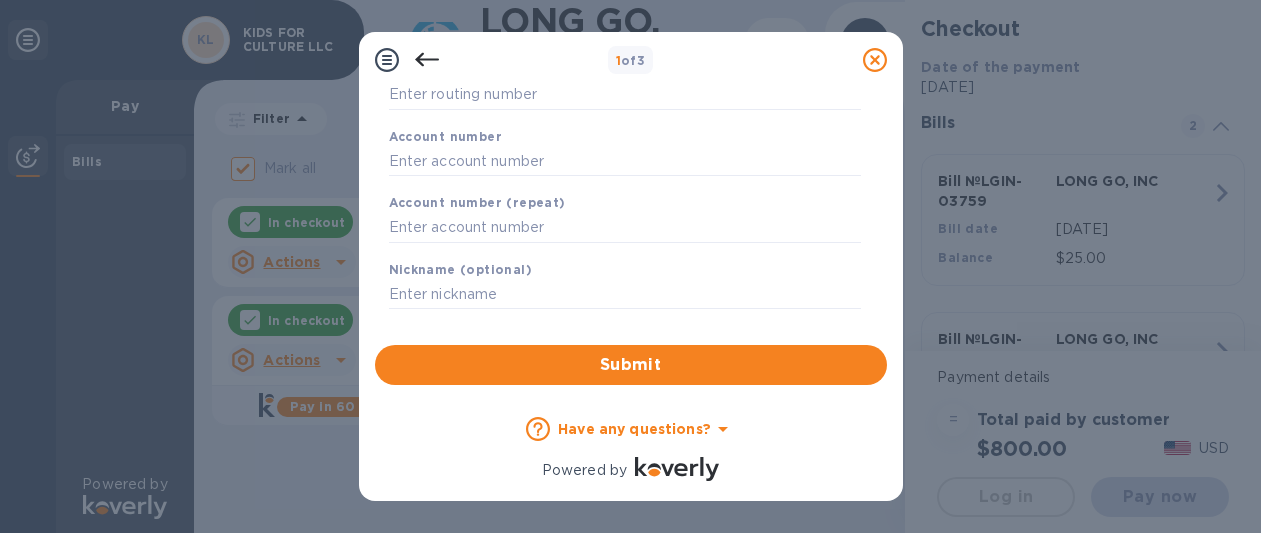scroll, scrollTop: 0, scrollLeft: 0, axis: both 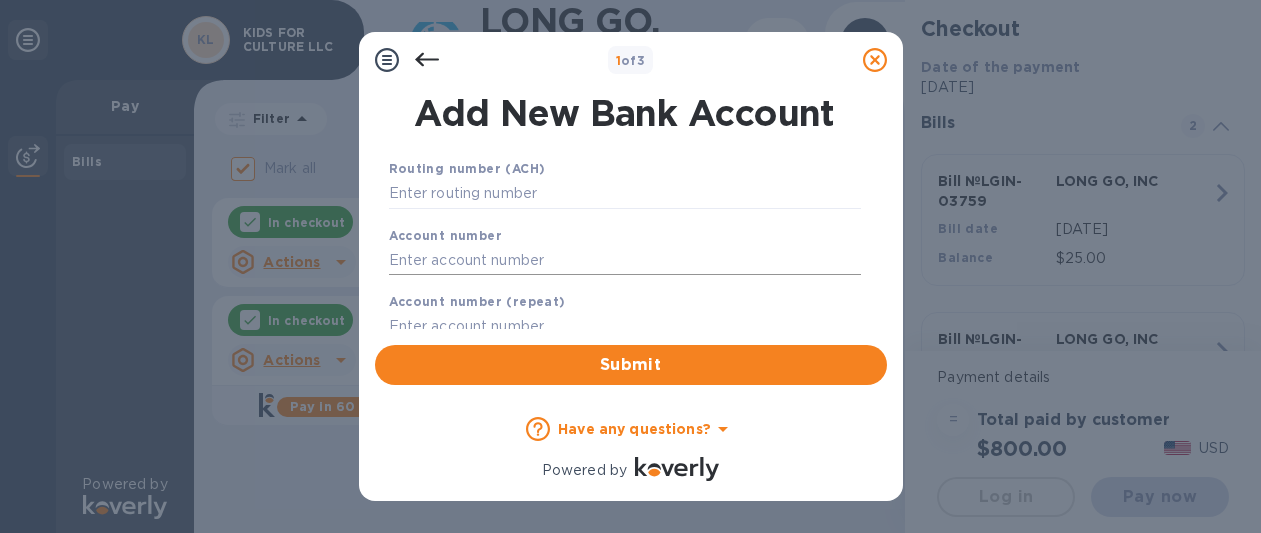 click at bounding box center [625, 260] 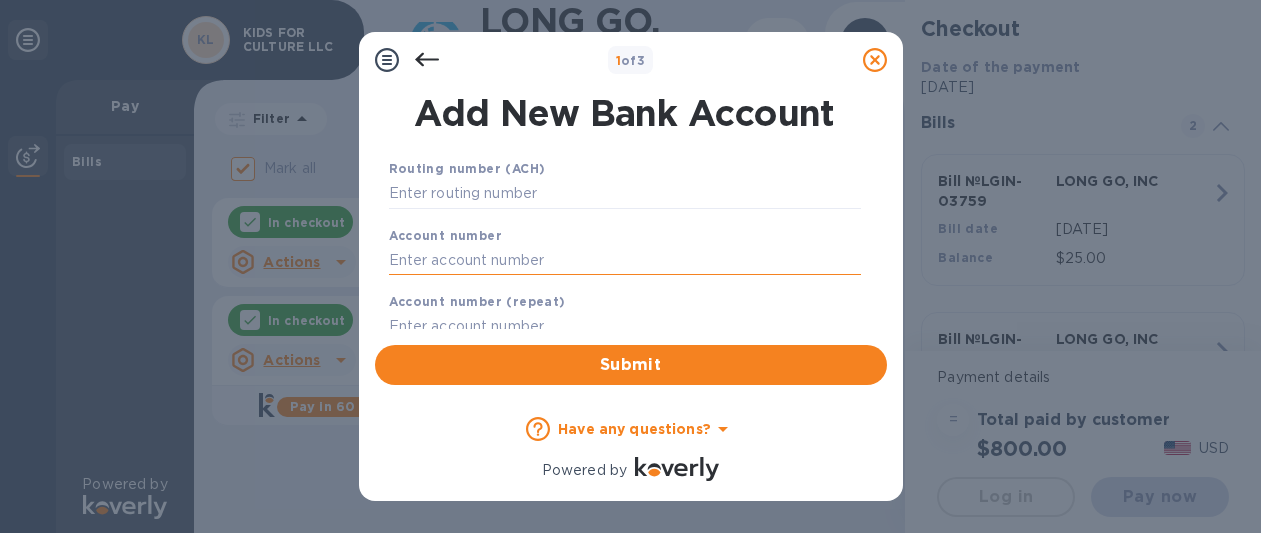paste on "650330126" 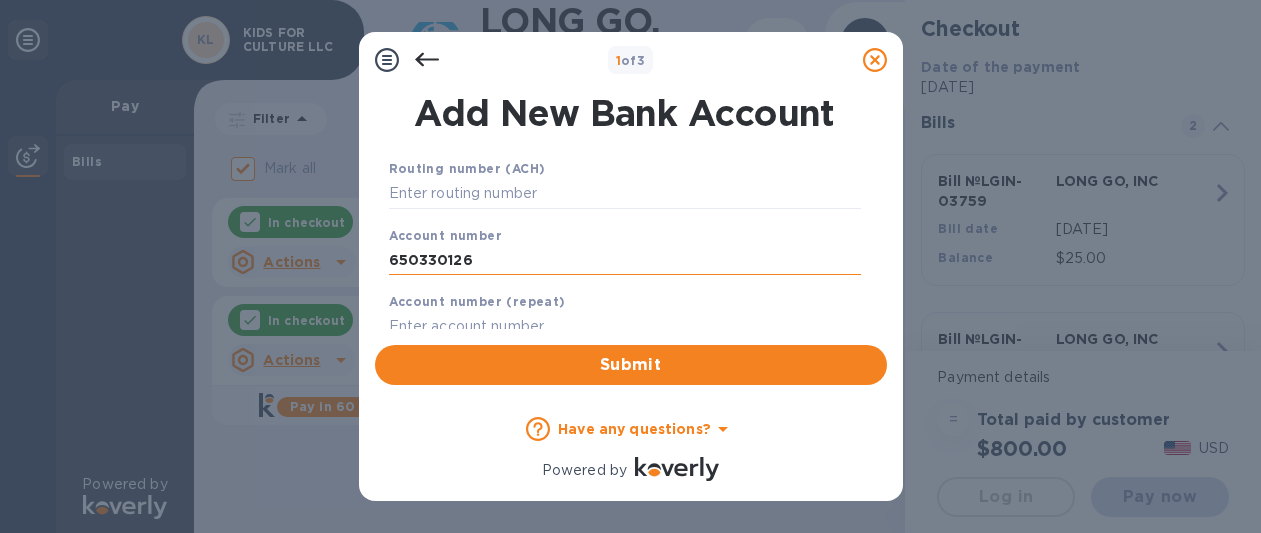 scroll, scrollTop: 8, scrollLeft: 0, axis: vertical 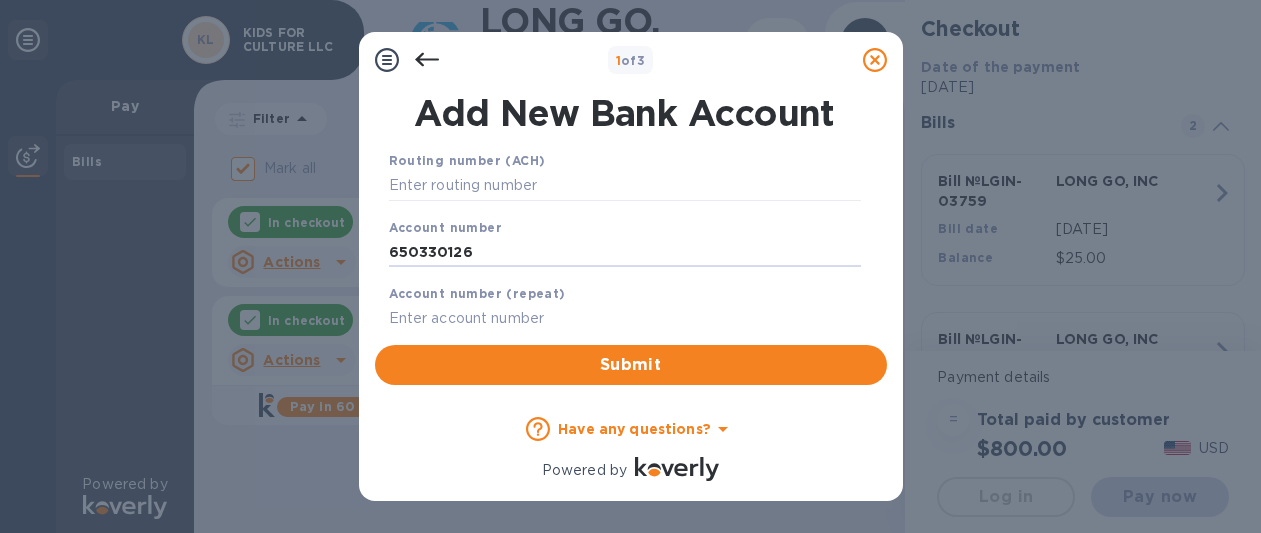 type on "650330126" 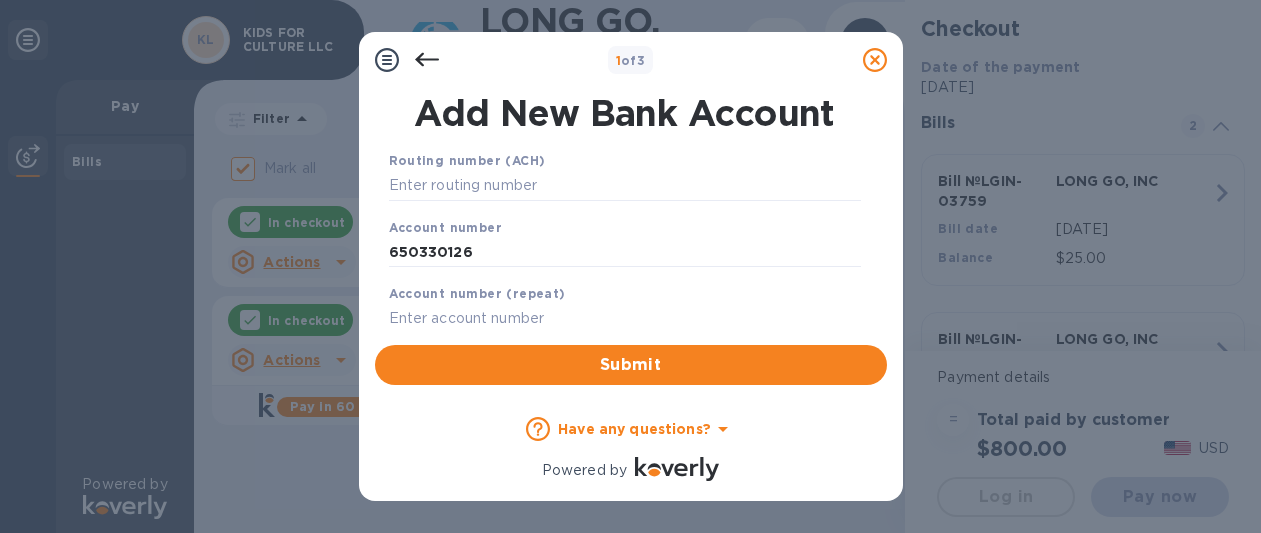 paste on "650330126" 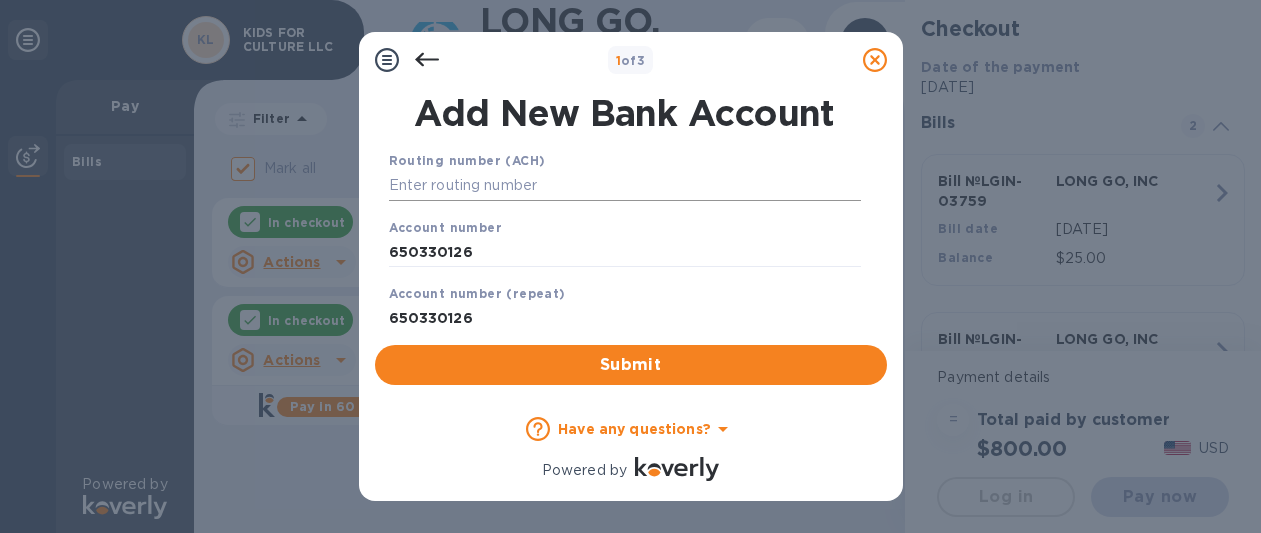 type on "650330126" 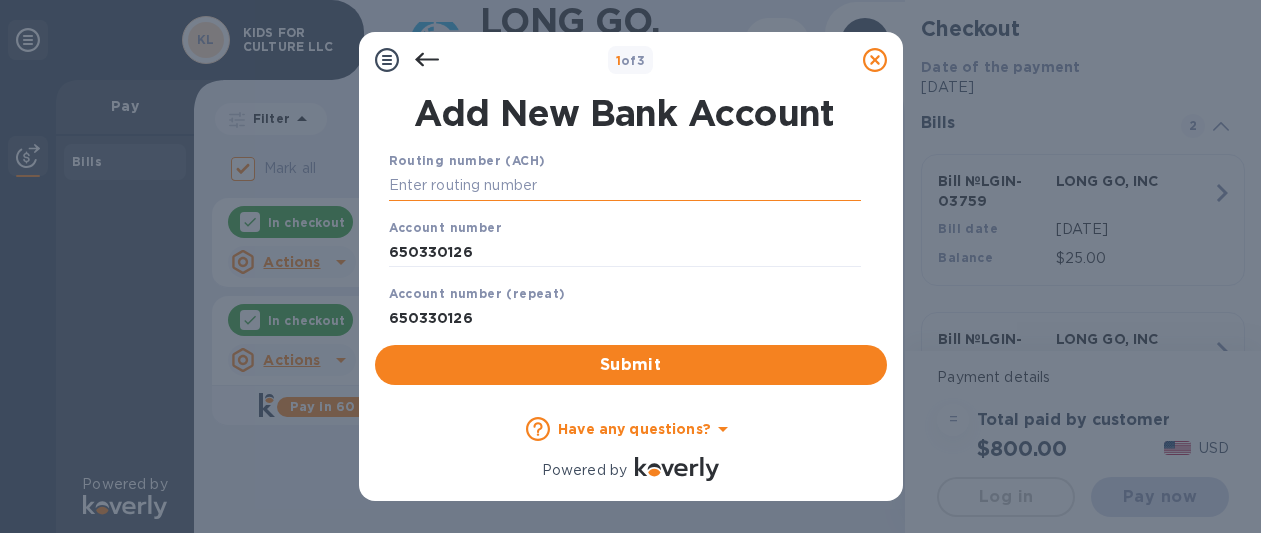 click at bounding box center [625, 186] 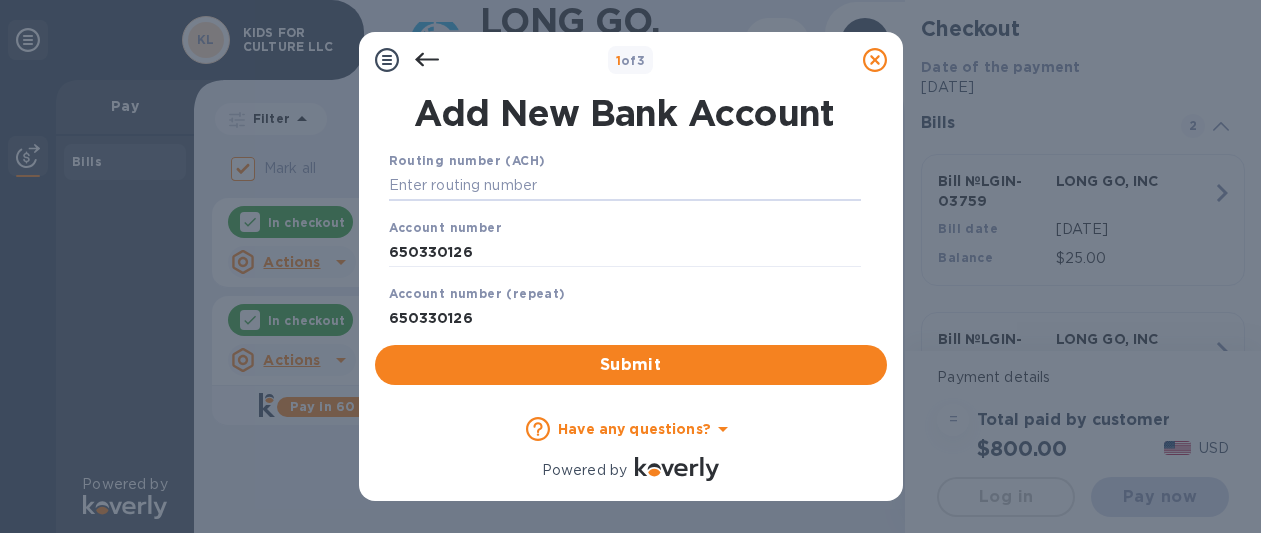 paste on "044000037" 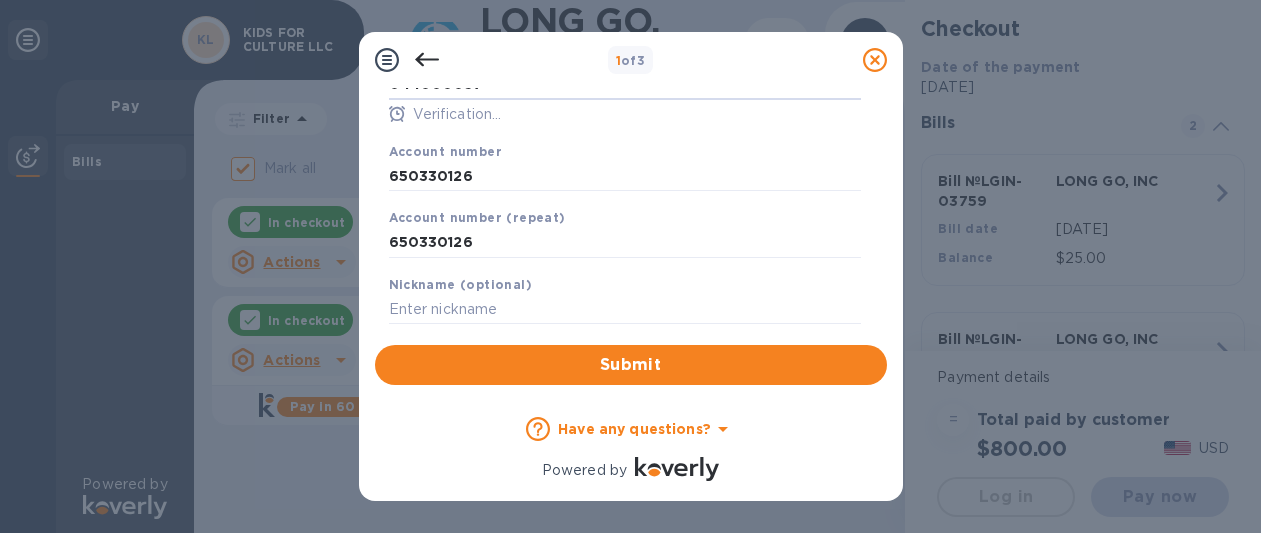 scroll, scrollTop: 126, scrollLeft: 0, axis: vertical 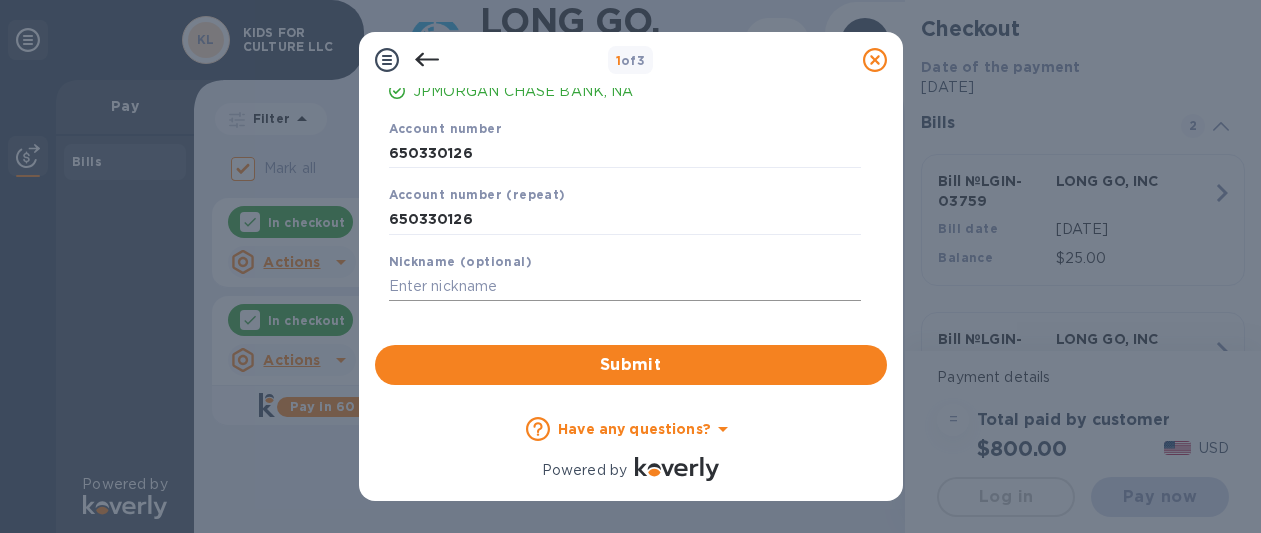 type on "044000037" 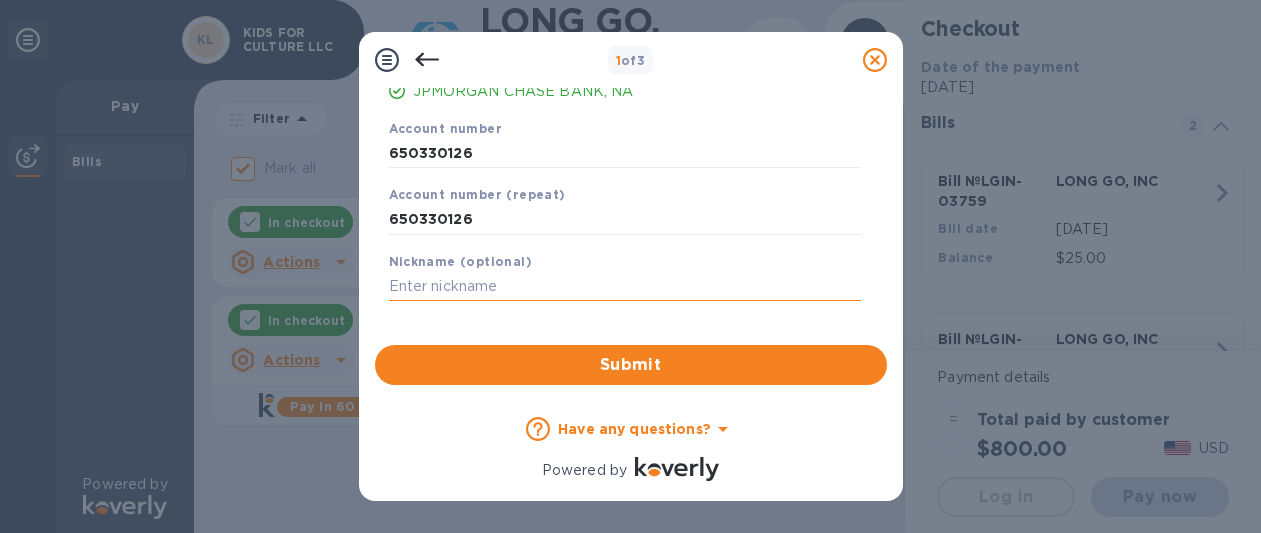 click at bounding box center (625, 287) 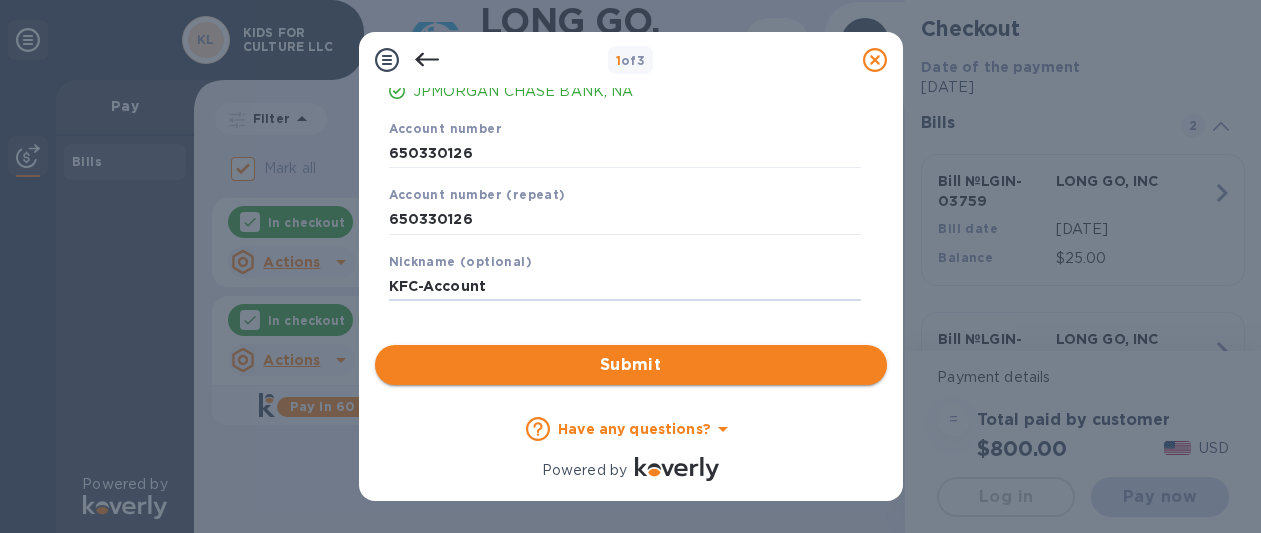 type on "KFC-Account" 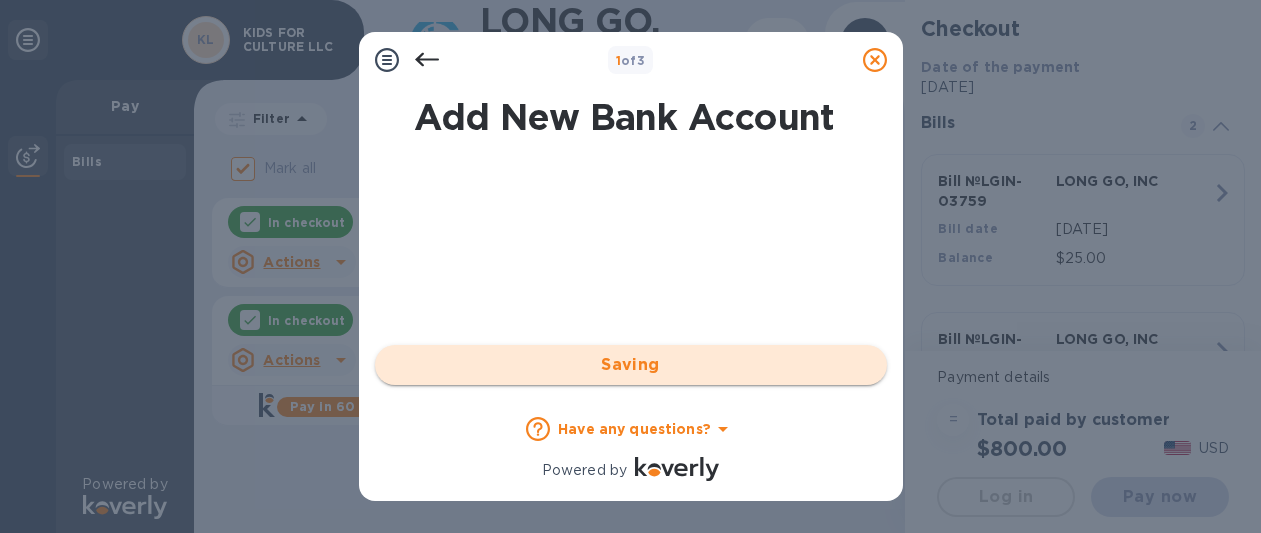 scroll, scrollTop: 0, scrollLeft: 0, axis: both 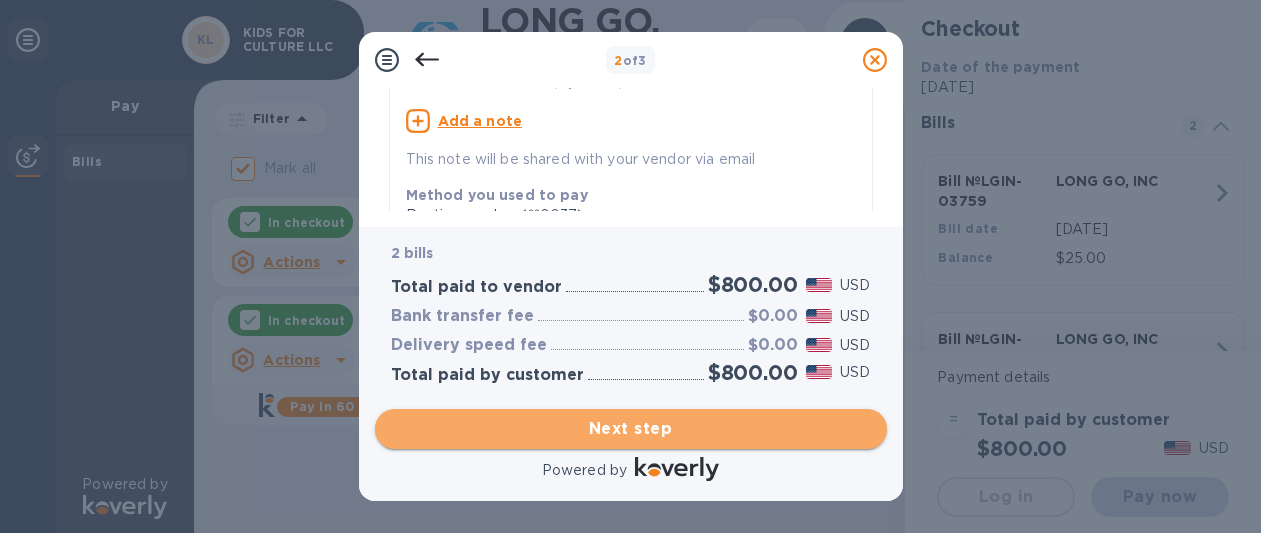 click on "Next step" at bounding box center (631, 429) 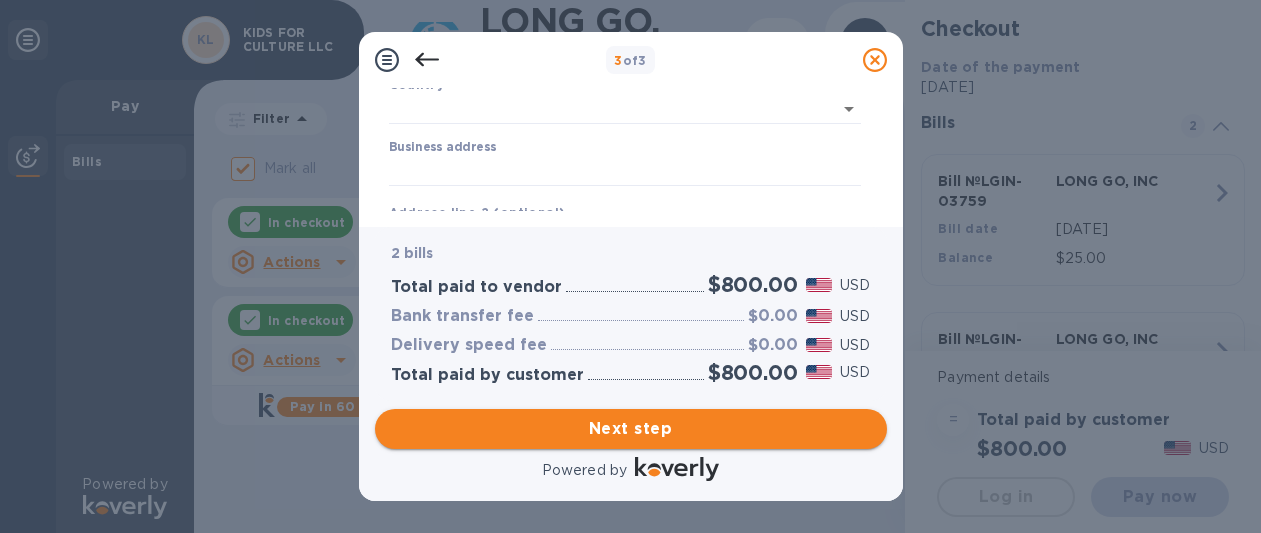 type on "[GEOGRAPHIC_DATA]" 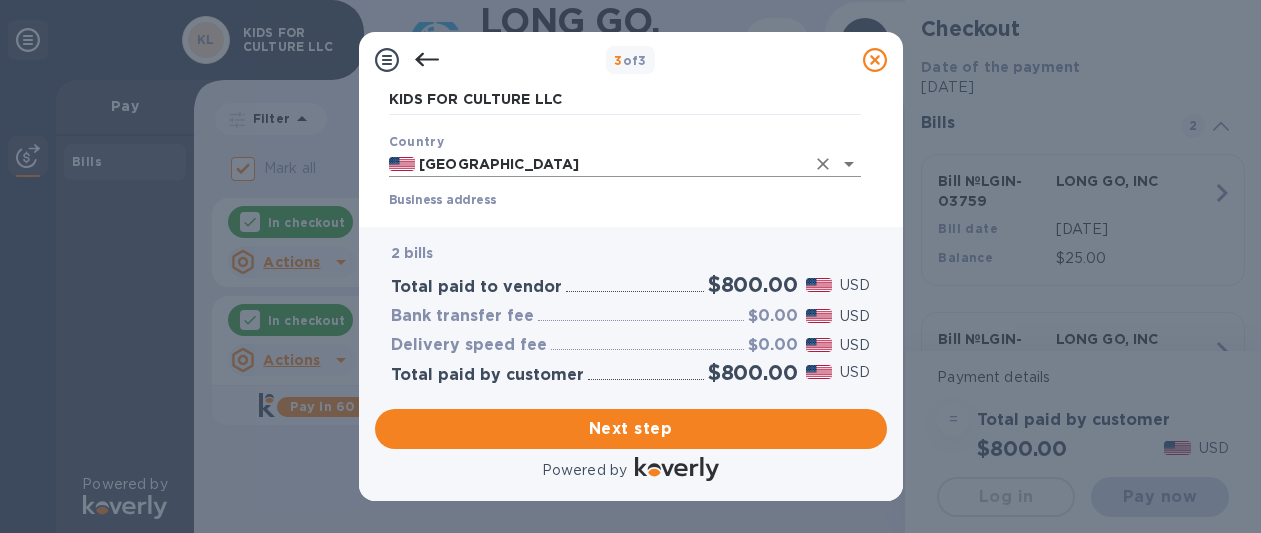 scroll, scrollTop: 155, scrollLeft: 0, axis: vertical 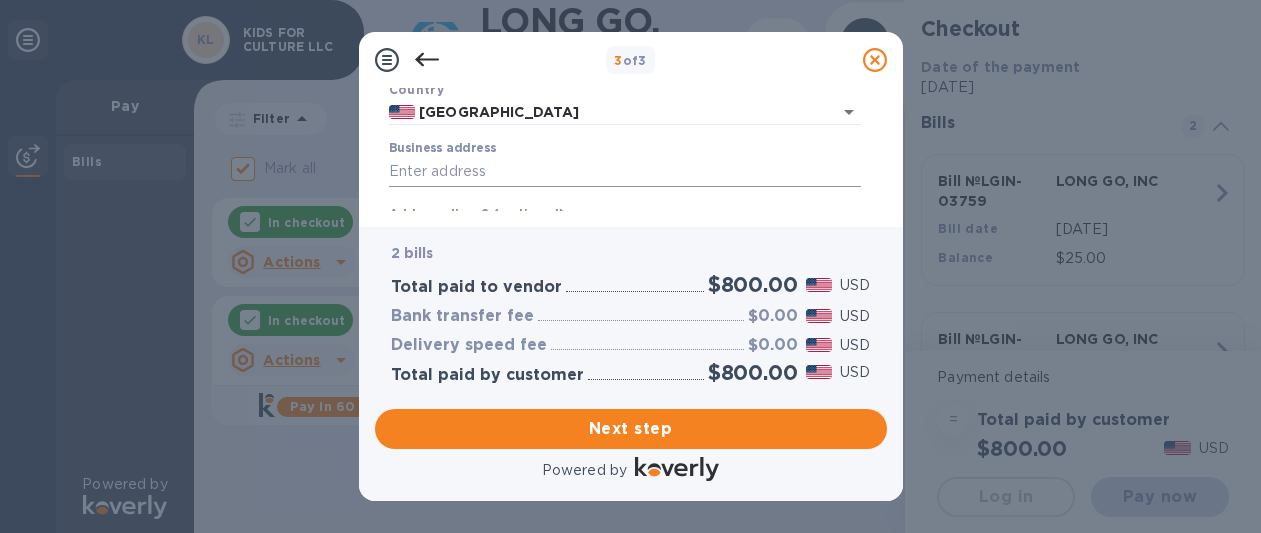 click on "Business address" at bounding box center (625, 172) 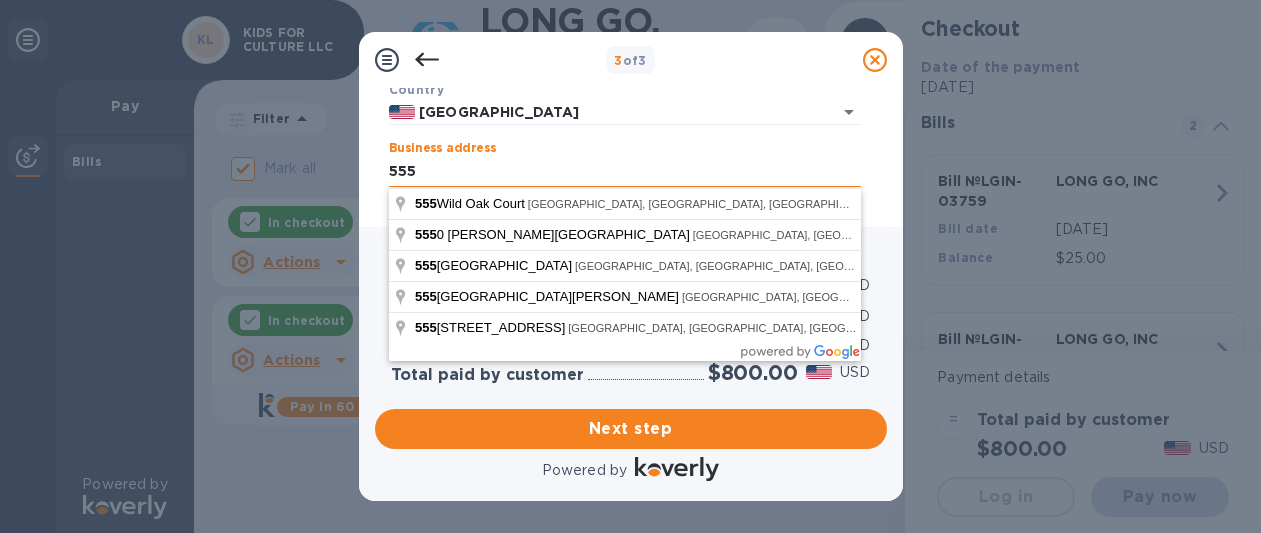 click on "555" at bounding box center (625, 172) 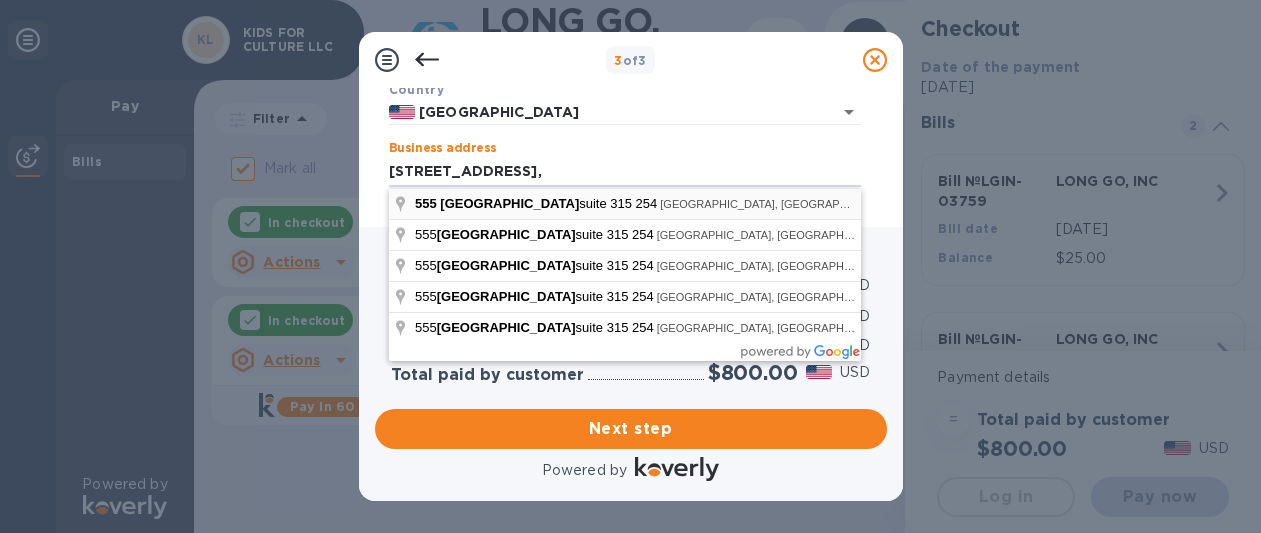 type on "[STREET_ADDRESS]" 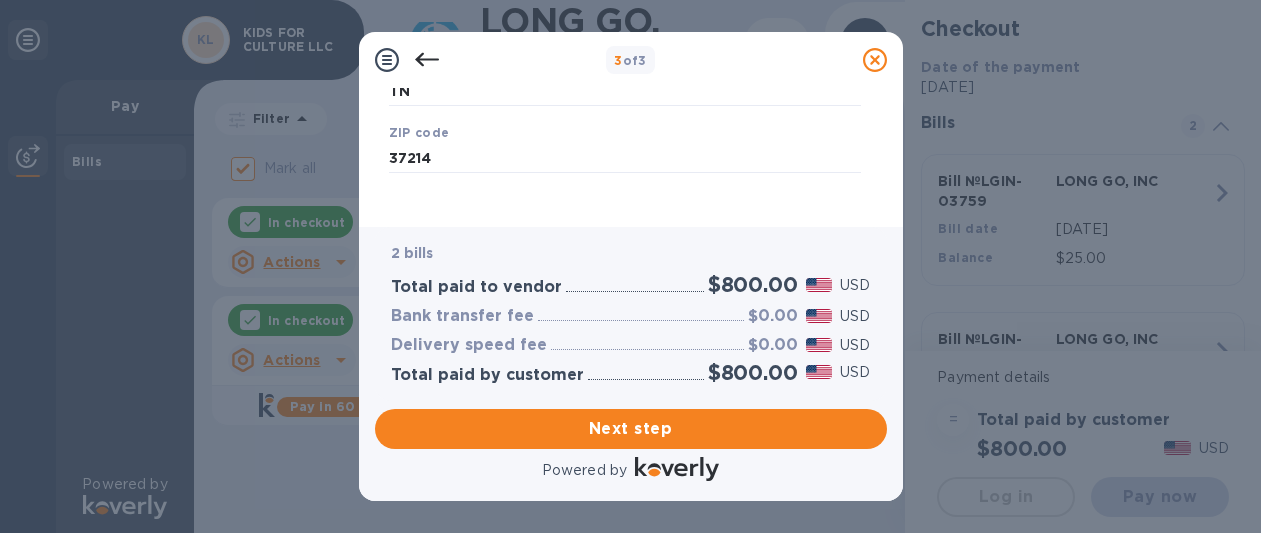 scroll, scrollTop: 447, scrollLeft: 0, axis: vertical 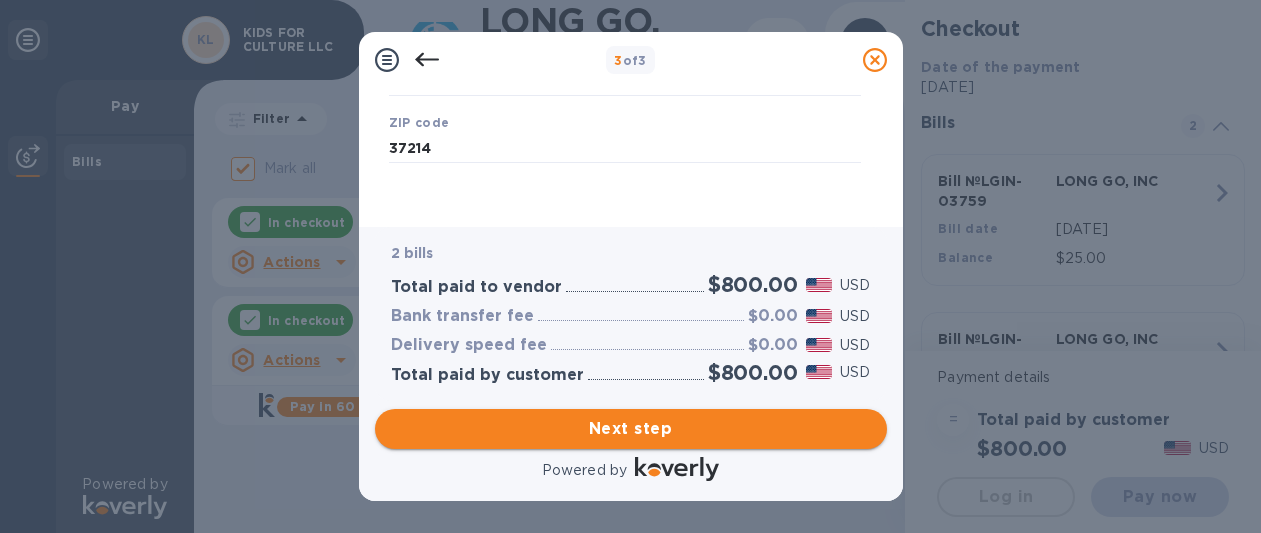 click on "Next step" at bounding box center [631, 429] 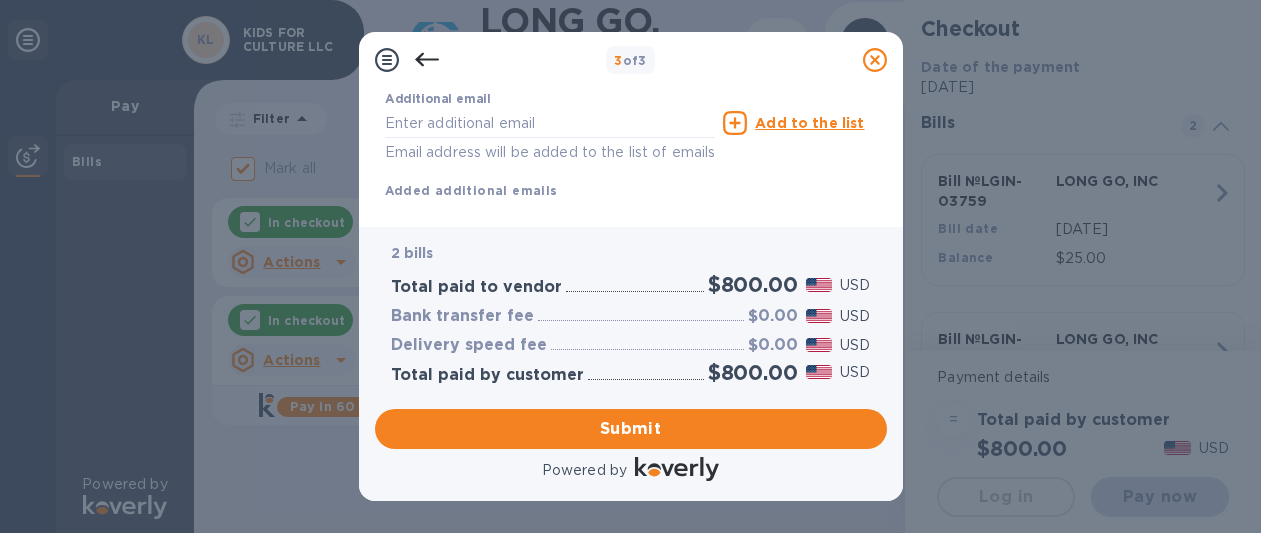 scroll, scrollTop: 412, scrollLeft: 0, axis: vertical 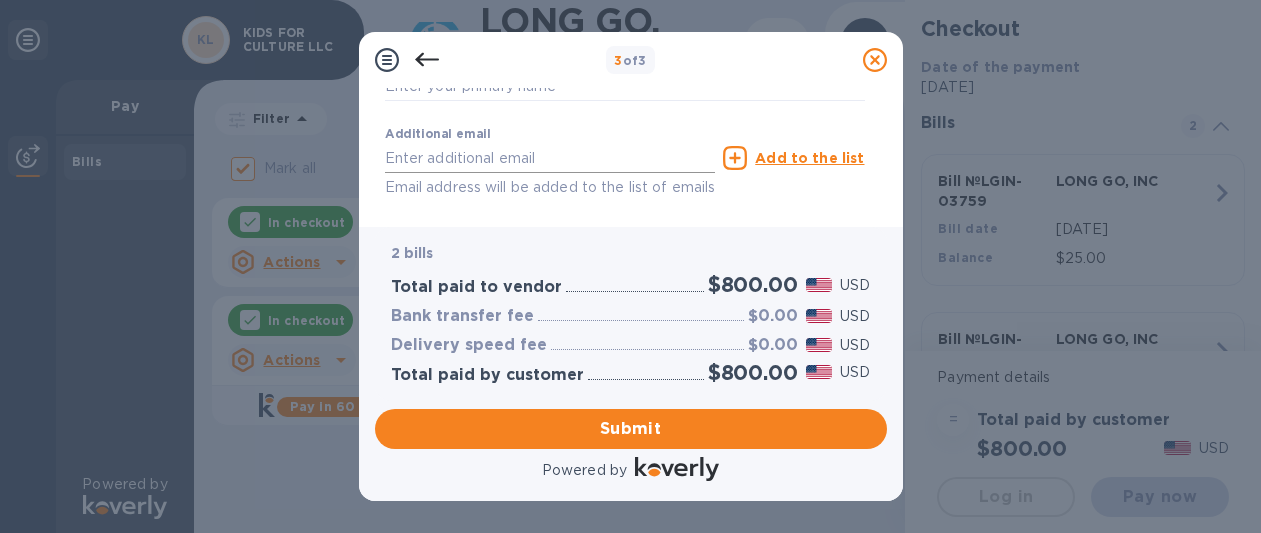 click at bounding box center [550, 158] 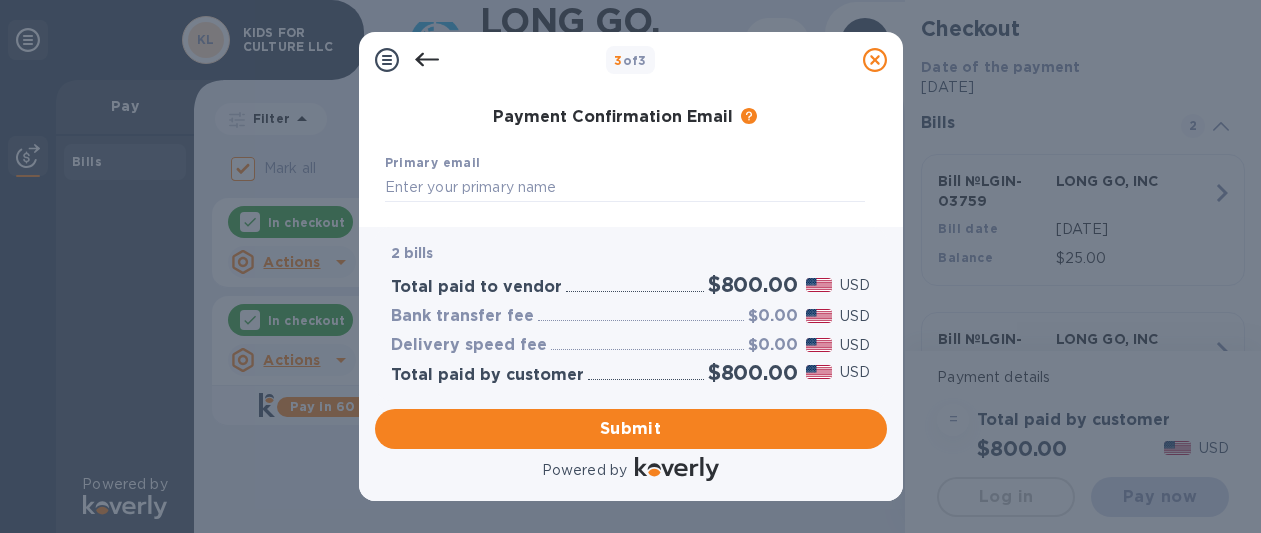 scroll, scrollTop: 313, scrollLeft: 0, axis: vertical 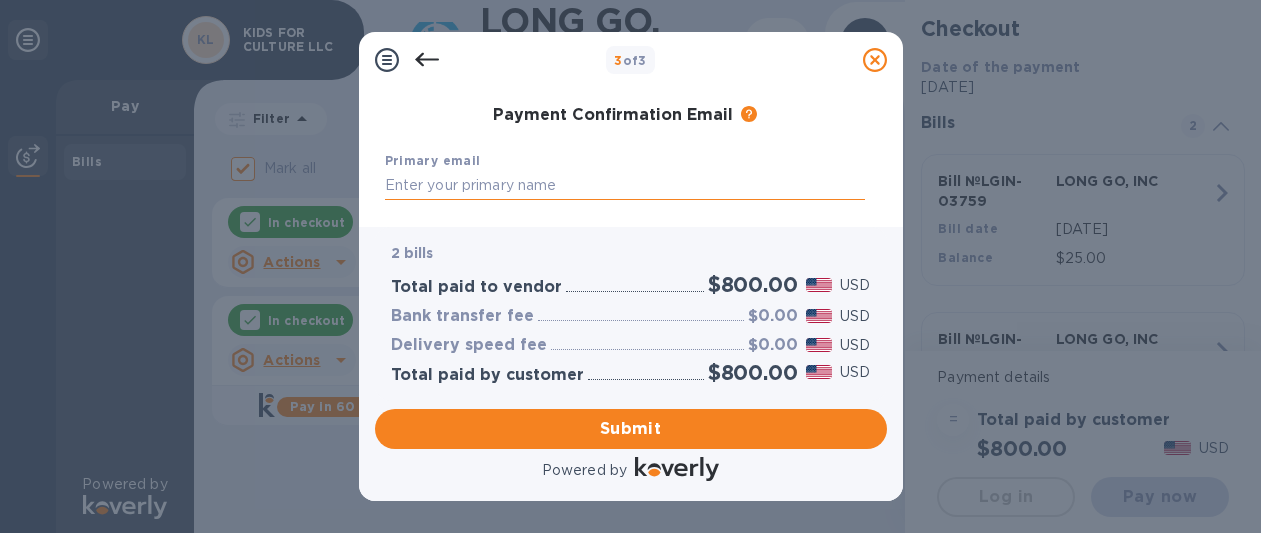 click at bounding box center (625, 186) 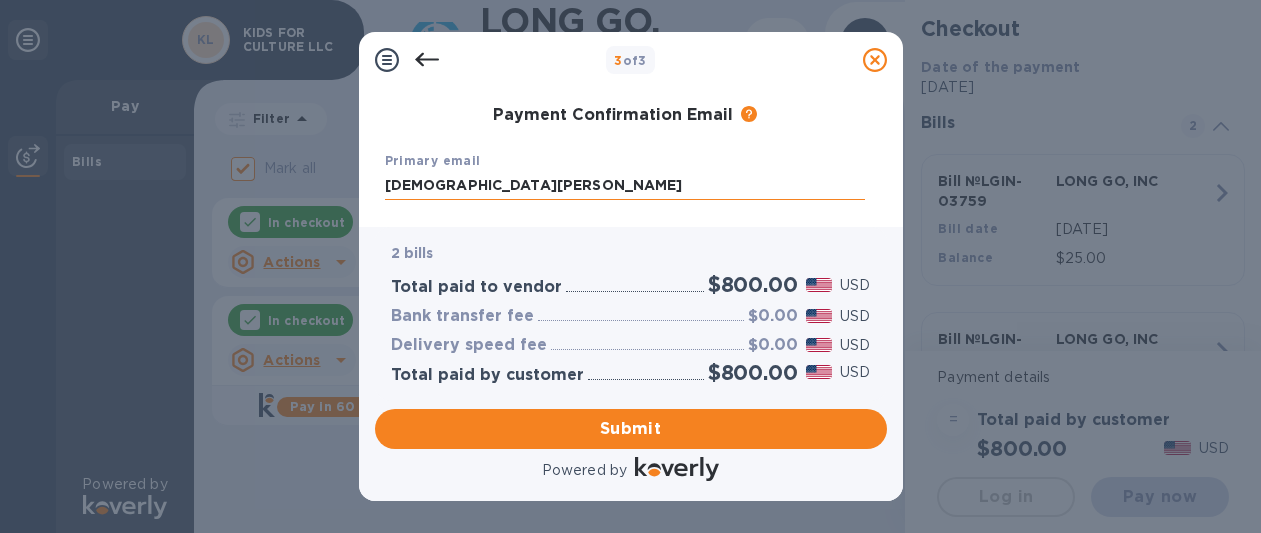 scroll, scrollTop: 370, scrollLeft: 0, axis: vertical 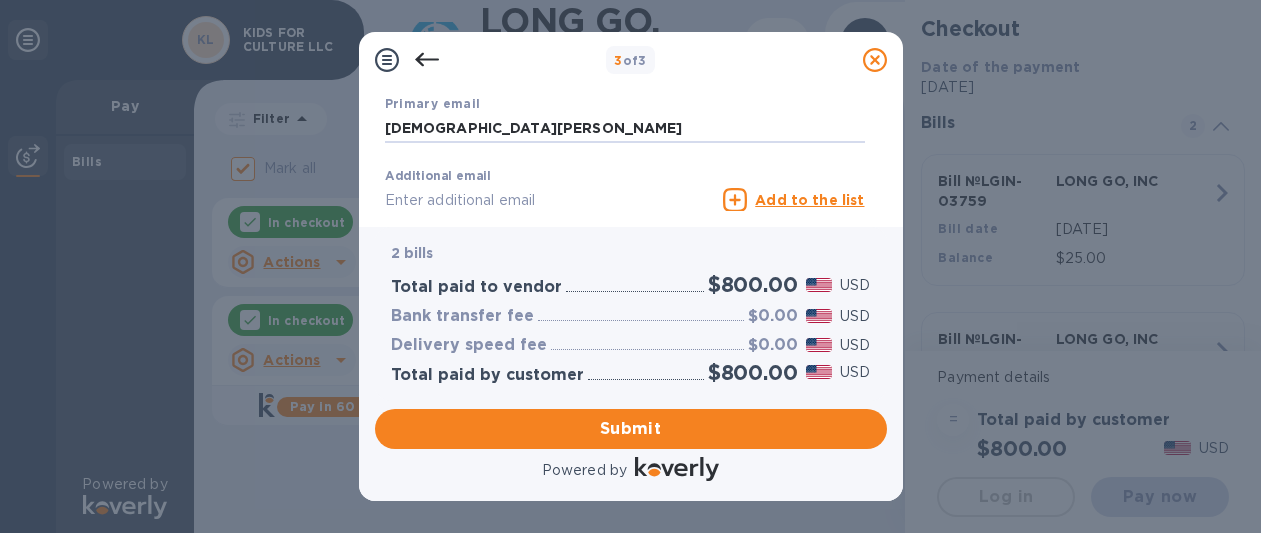 type on "[DEMOGRAPHIC_DATA][PERSON_NAME]" 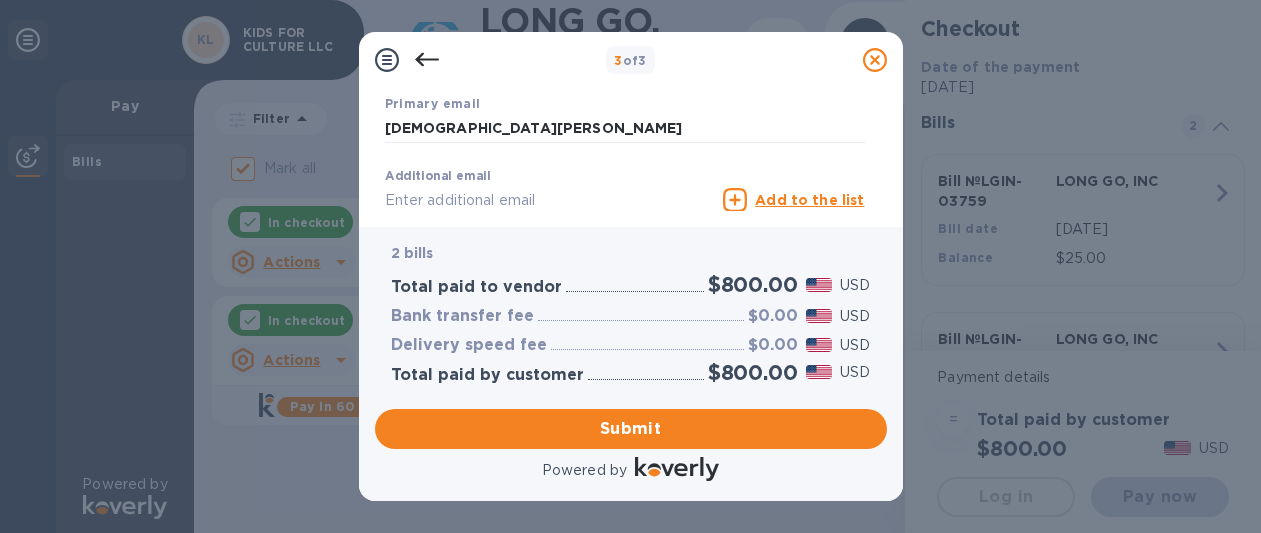 click at bounding box center [550, 200] 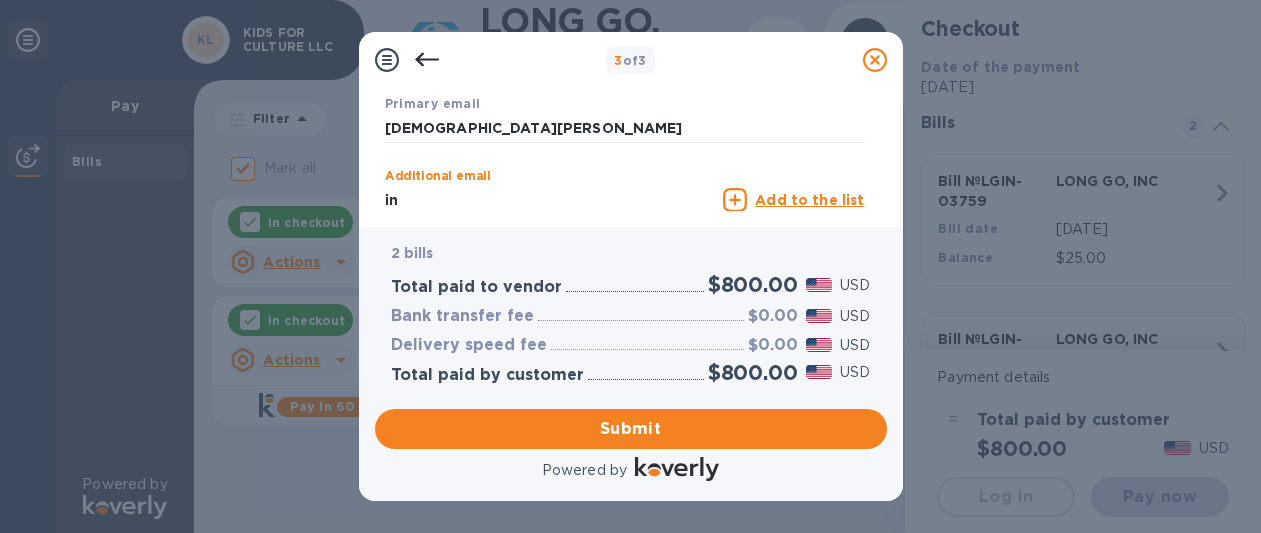 type on "i" 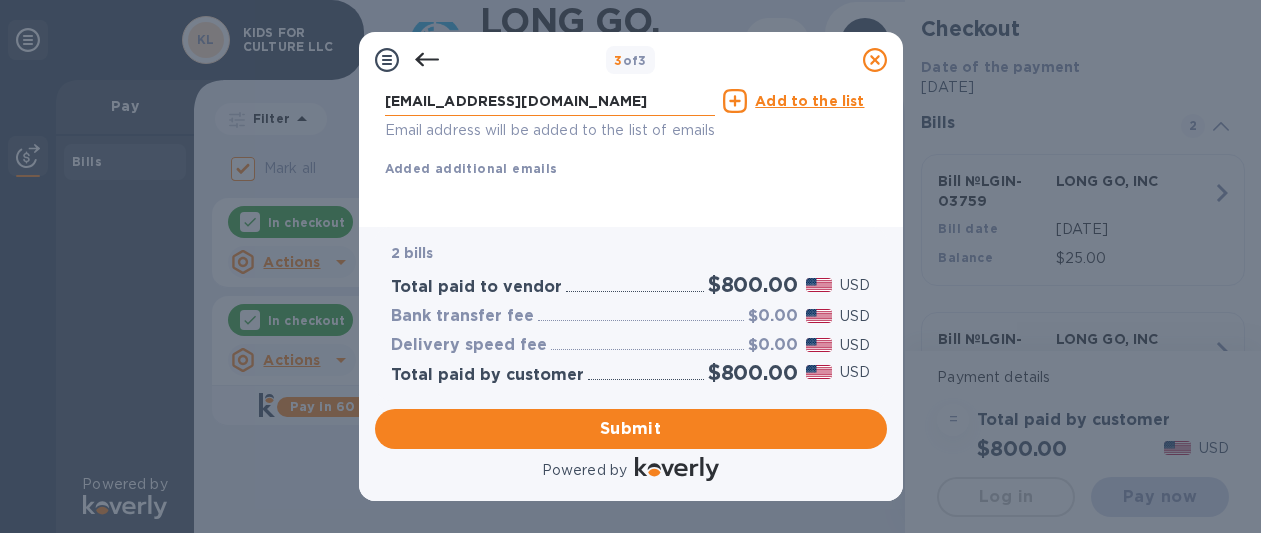 scroll, scrollTop: 494, scrollLeft: 0, axis: vertical 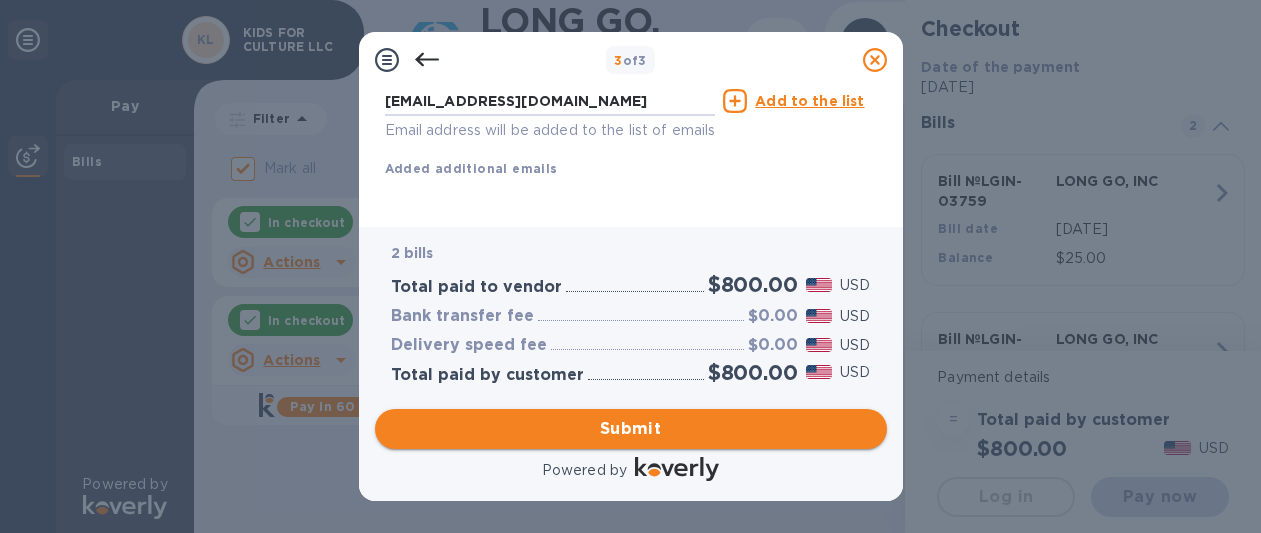 type on "[EMAIL_ADDRESS][DOMAIN_NAME]" 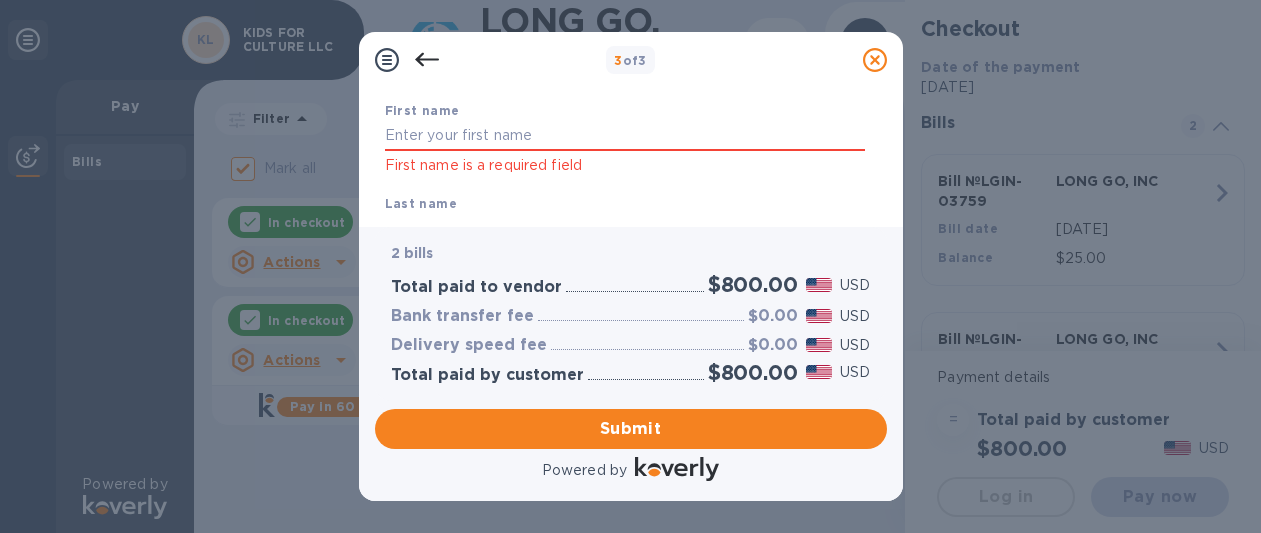 scroll, scrollTop: 122, scrollLeft: 0, axis: vertical 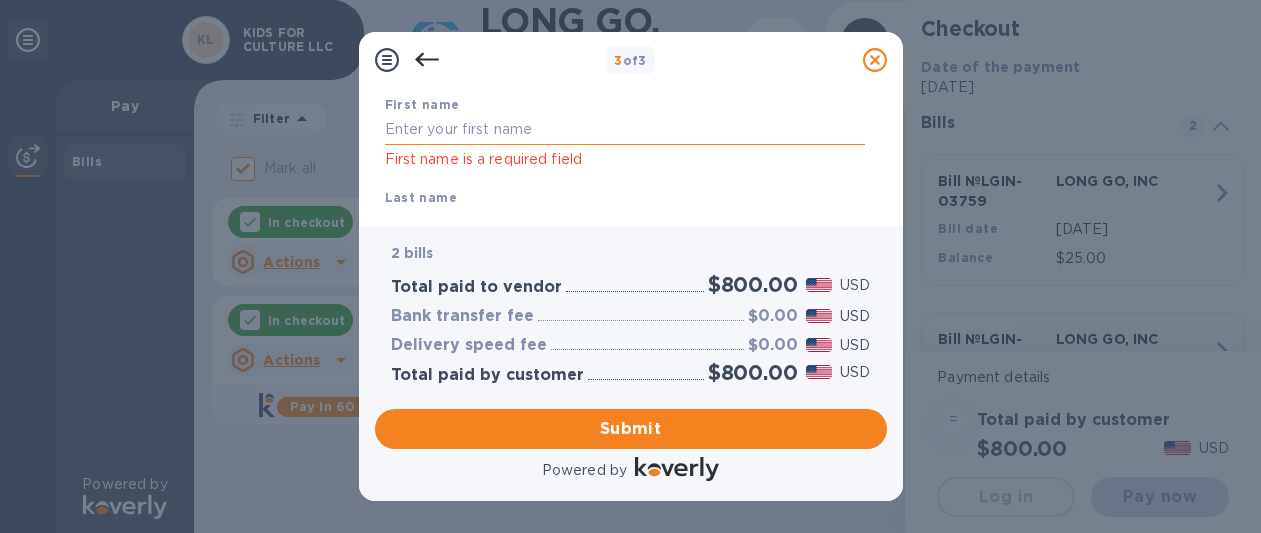 click at bounding box center [625, 130] 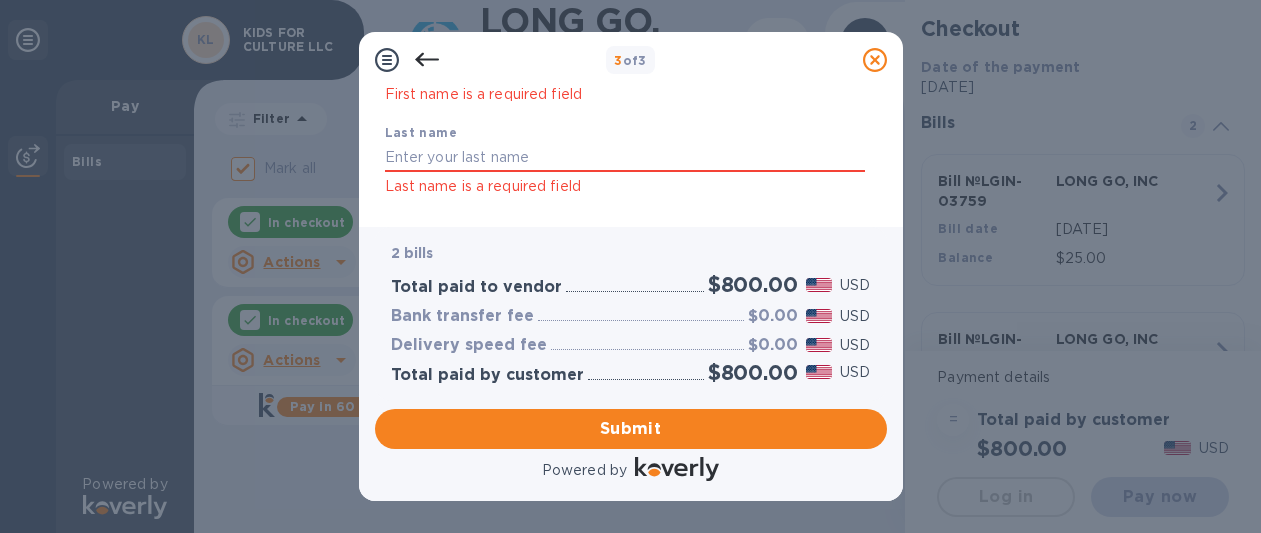 scroll, scrollTop: 188, scrollLeft: 0, axis: vertical 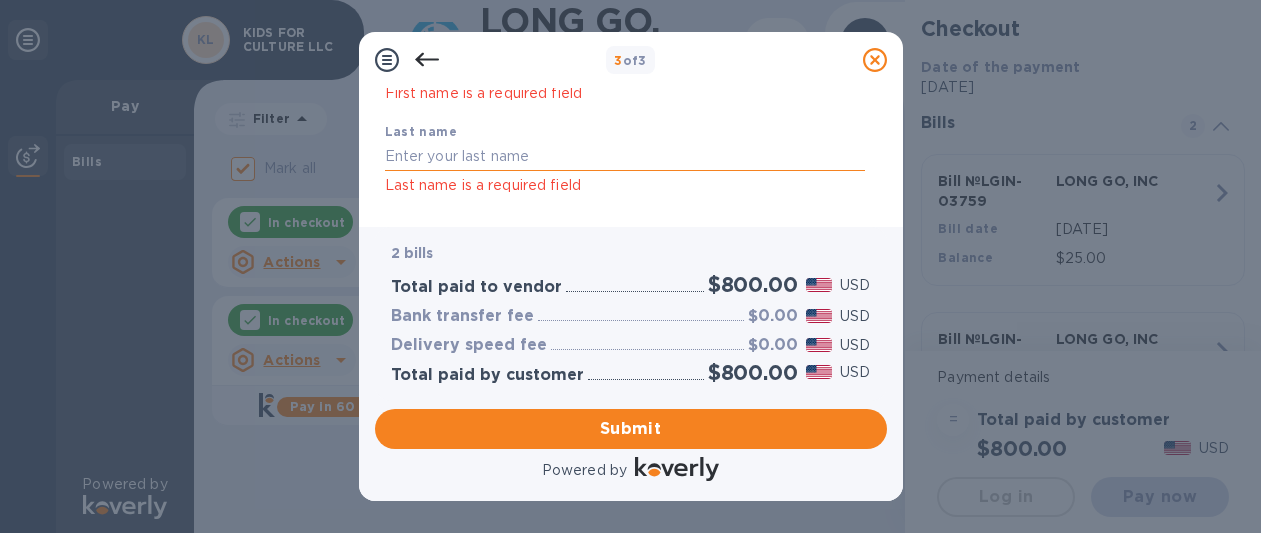type on "[DEMOGRAPHIC_DATA][PERSON_NAME]" 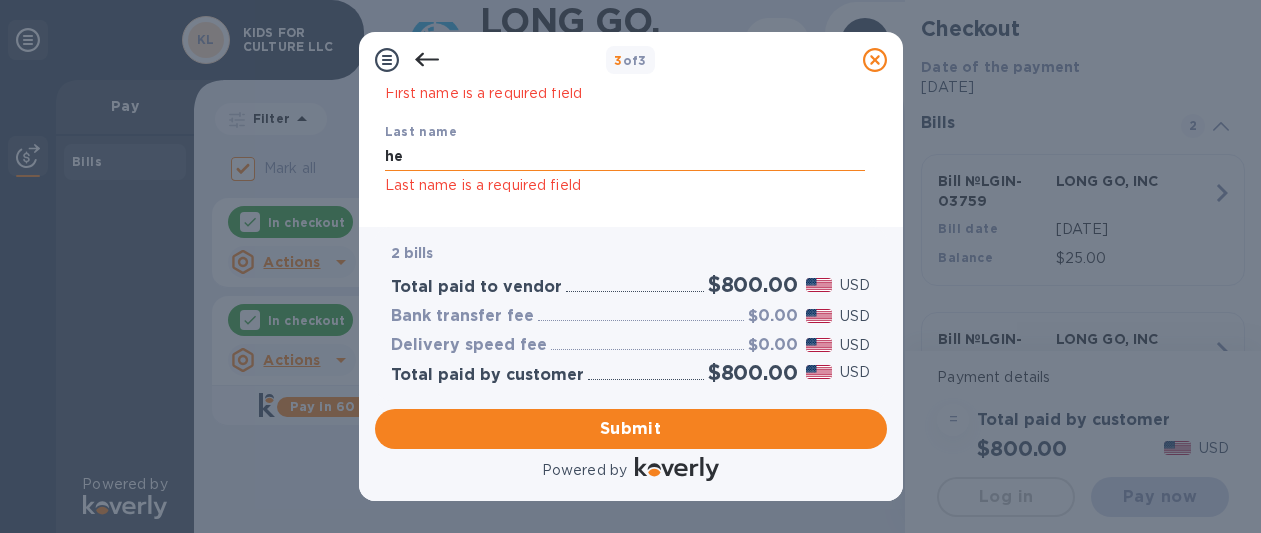 type on "h" 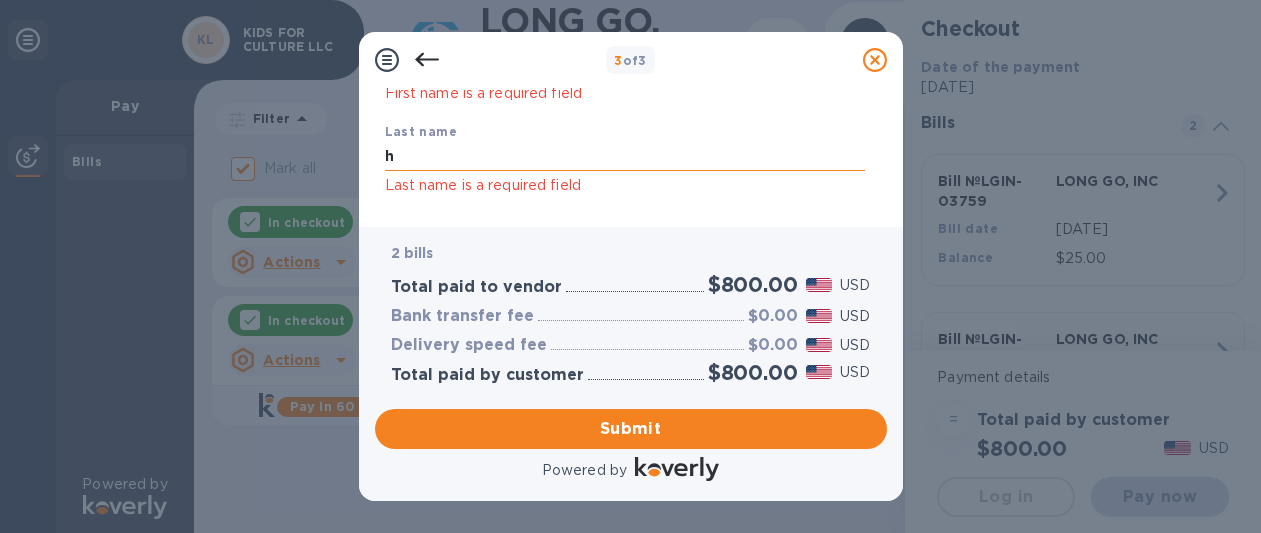 type 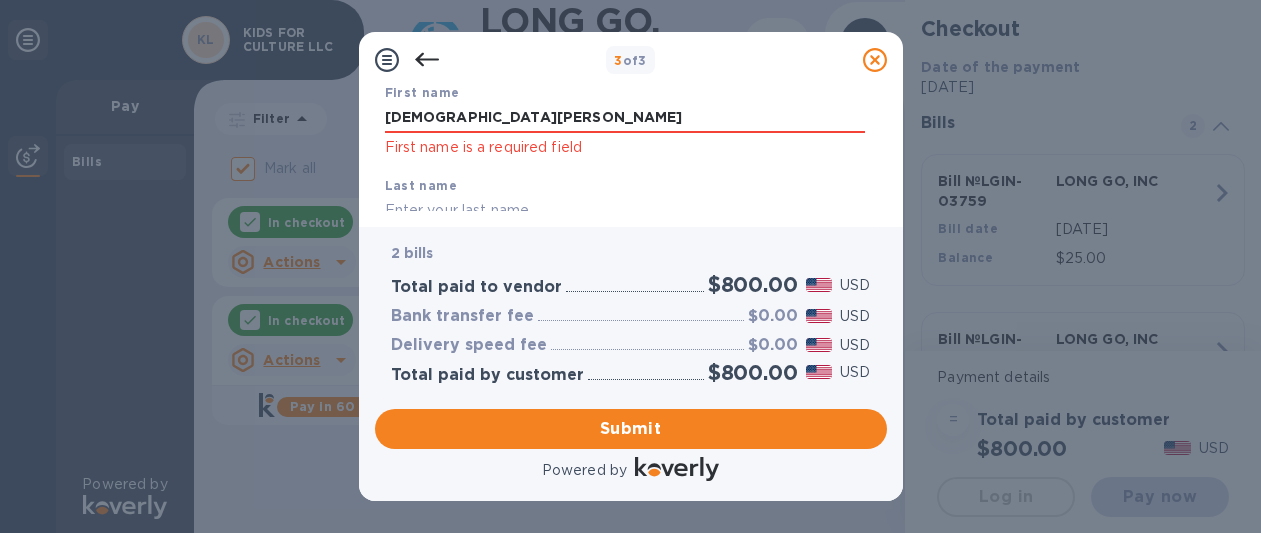 scroll, scrollTop: 124, scrollLeft: 0, axis: vertical 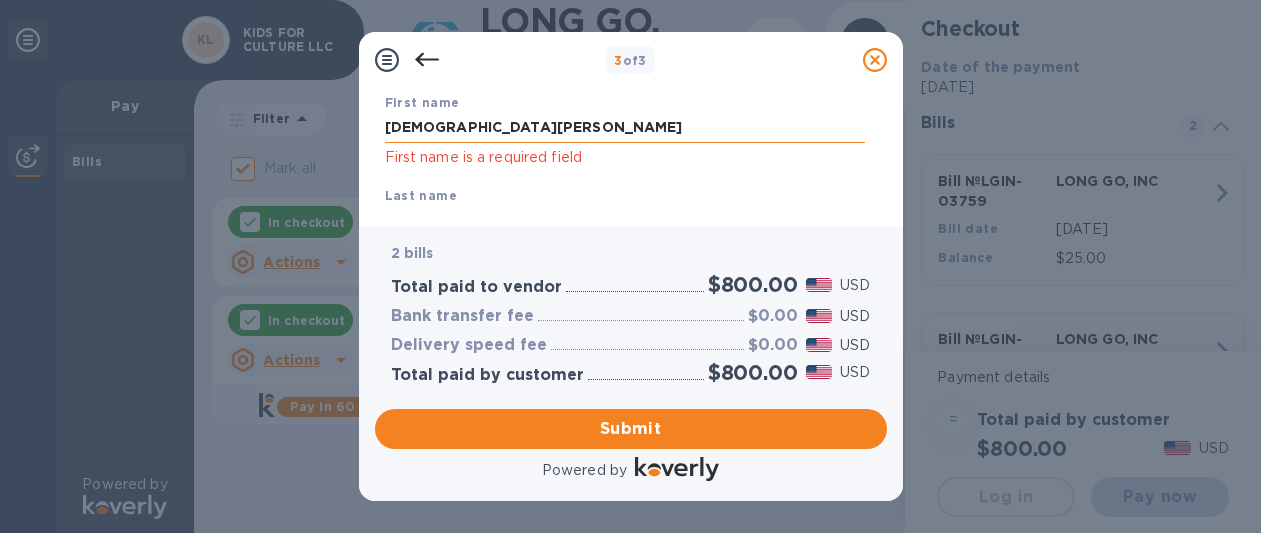 click on "[DEMOGRAPHIC_DATA][PERSON_NAME]" at bounding box center (625, 128) 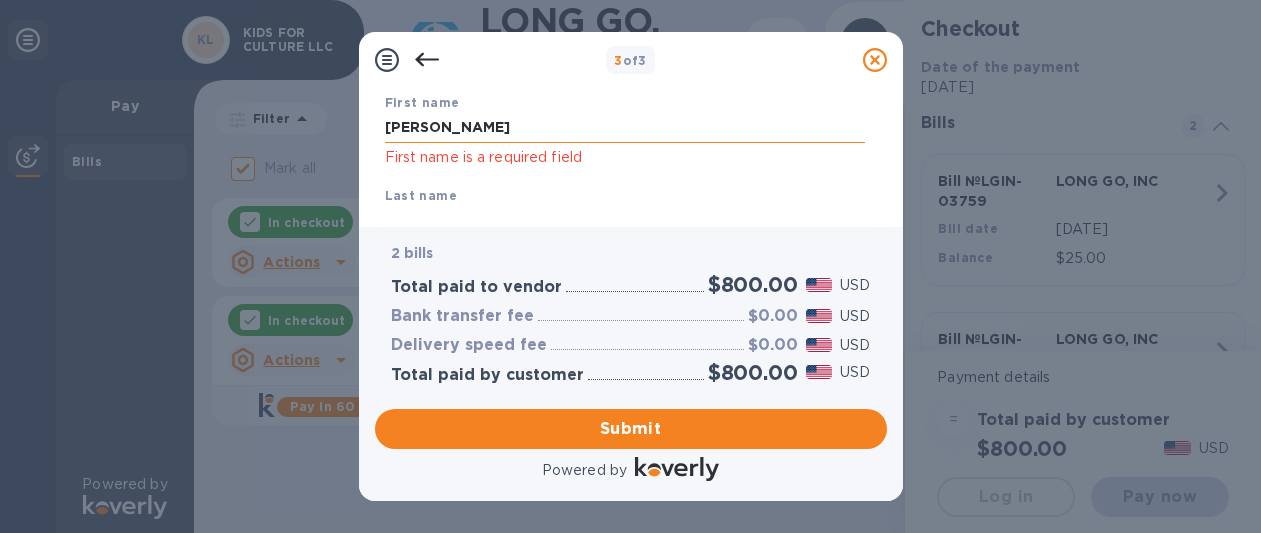 type on "[PERSON_NAME]" 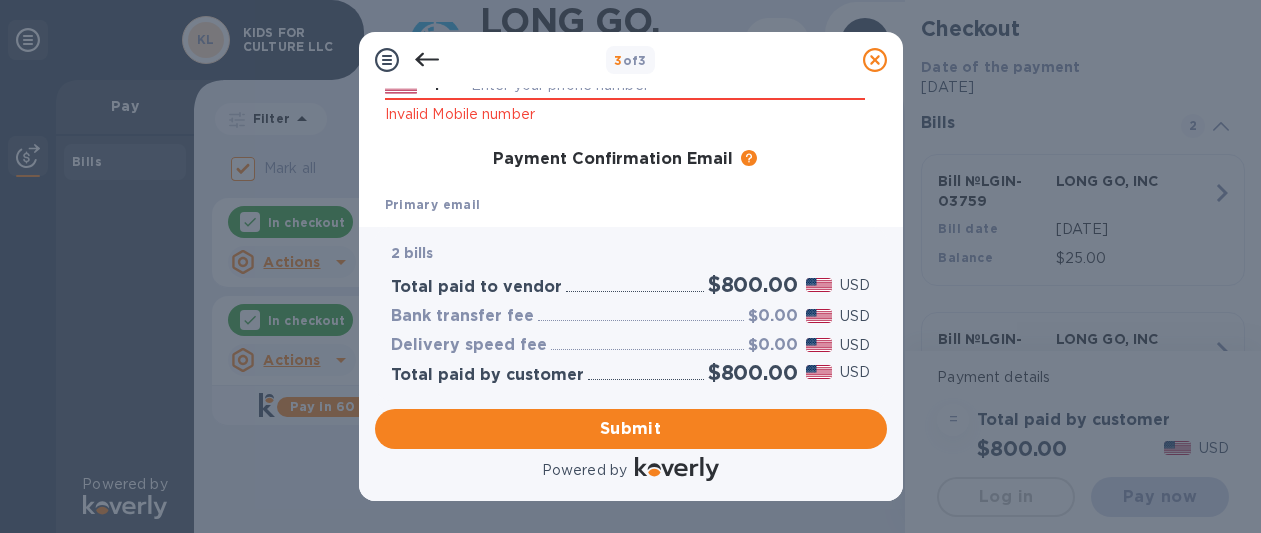scroll, scrollTop: 305, scrollLeft: 0, axis: vertical 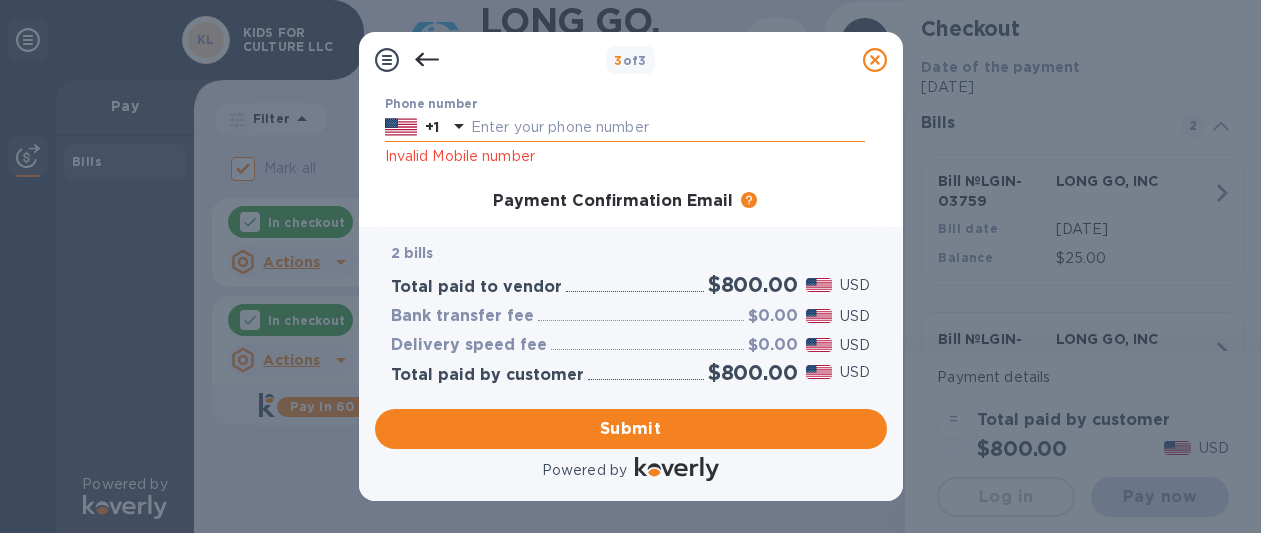 type on "[PERSON_NAME]" 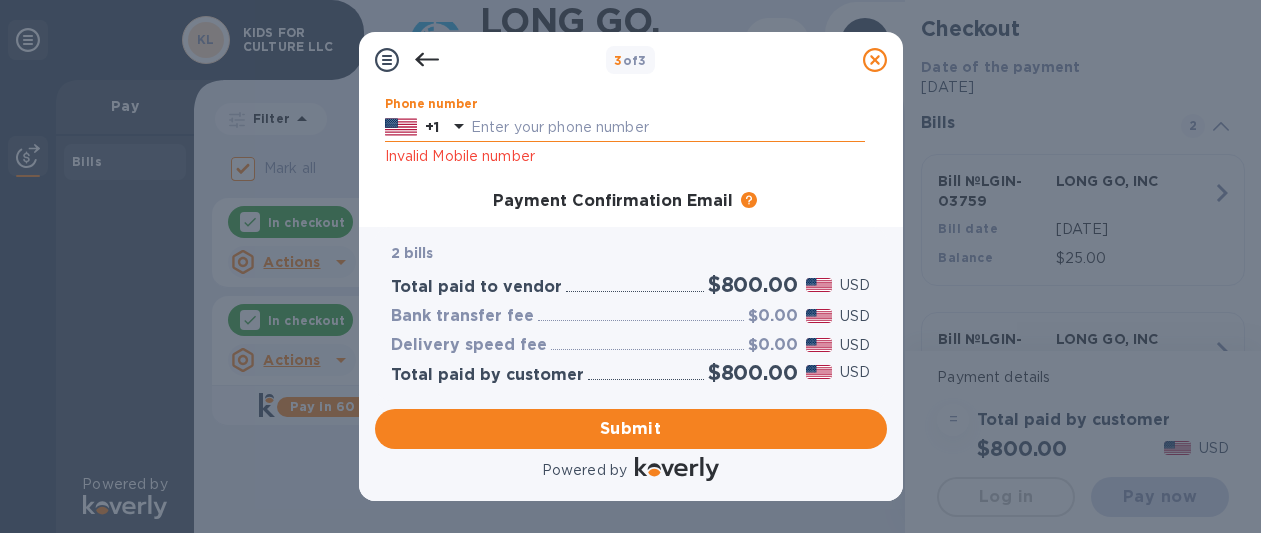 click at bounding box center (668, 128) 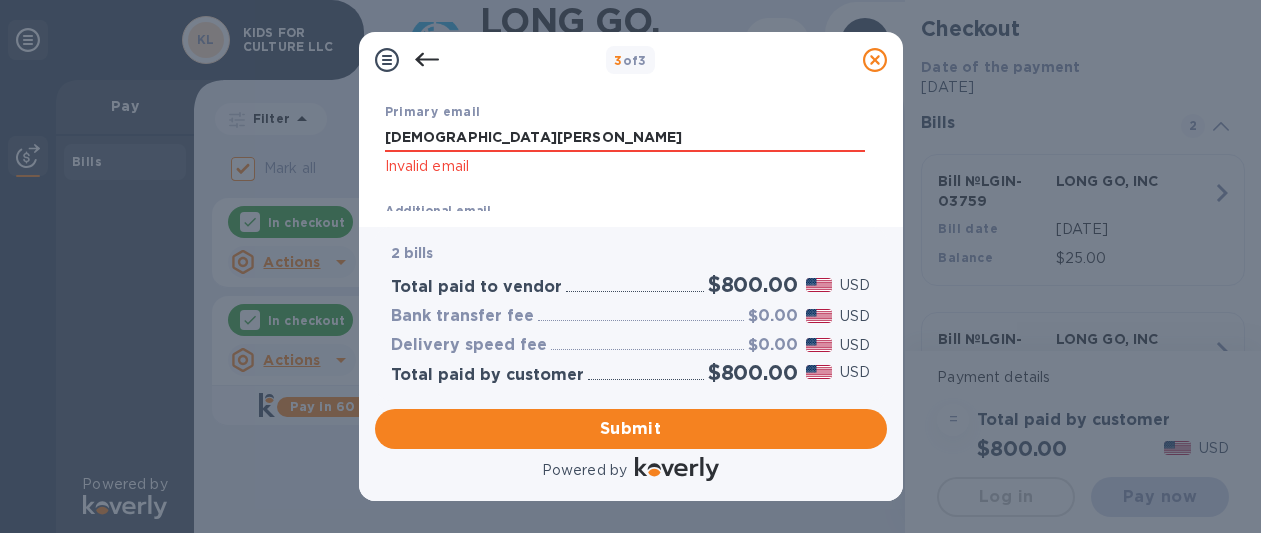 scroll, scrollTop: 429, scrollLeft: 0, axis: vertical 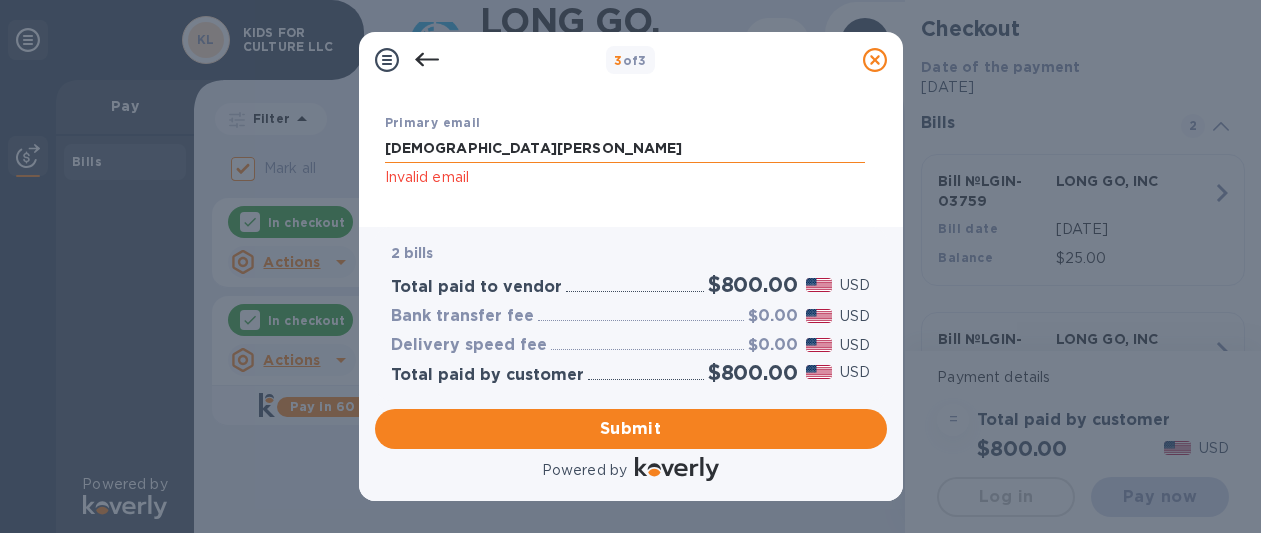 type on "5713168999" 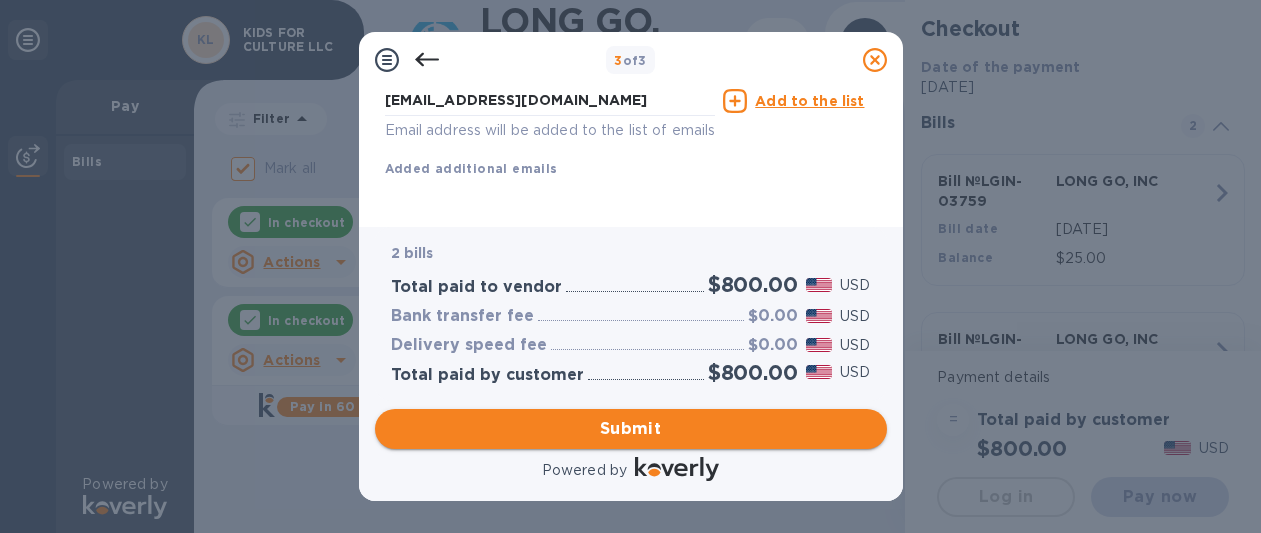 type on "[EMAIL_ADDRESS][DOMAIN_NAME]" 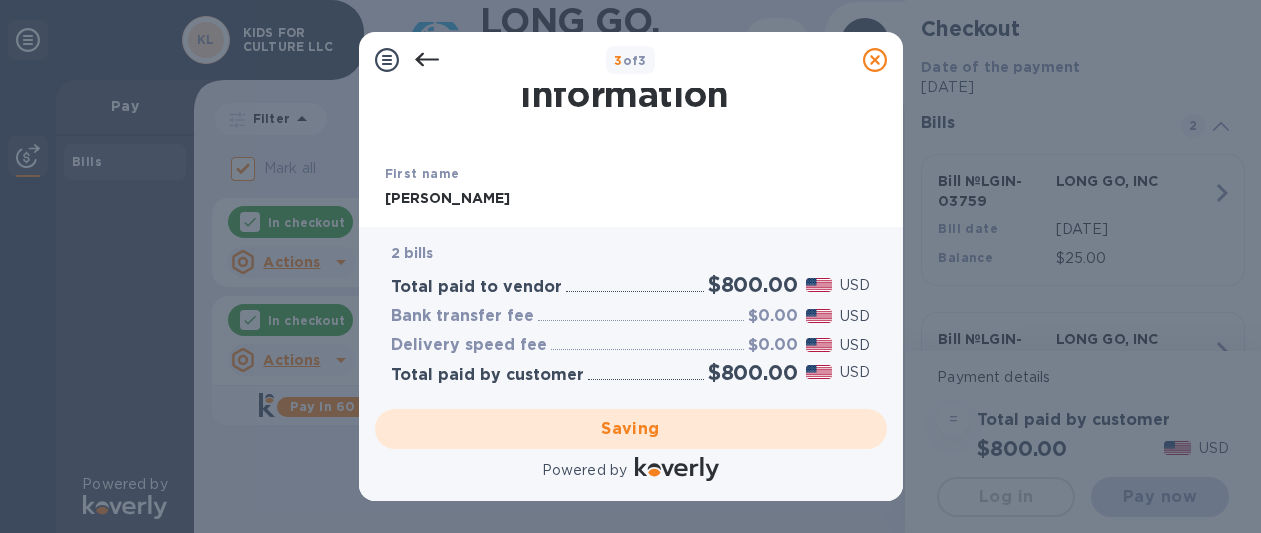 scroll, scrollTop: 0, scrollLeft: 0, axis: both 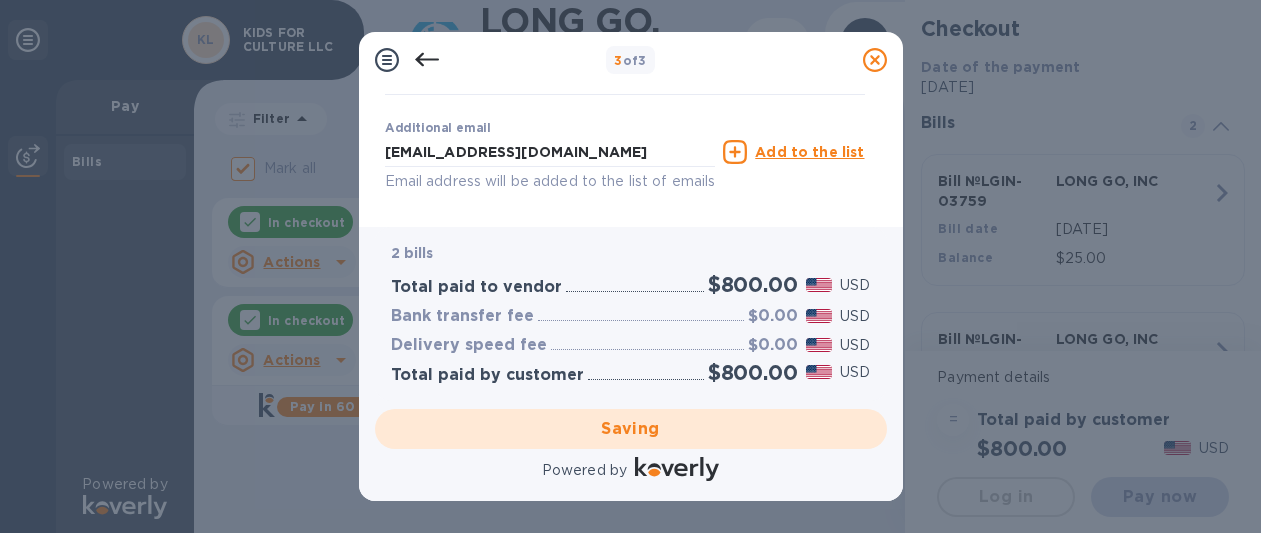 checkbox on "false" 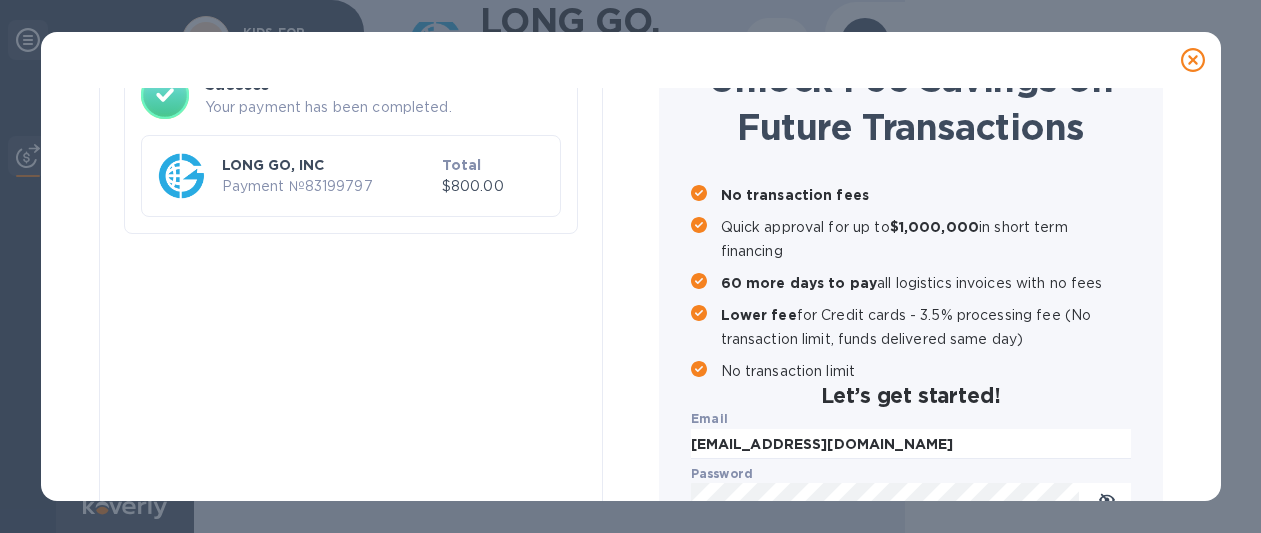 scroll, scrollTop: 0, scrollLeft: 0, axis: both 